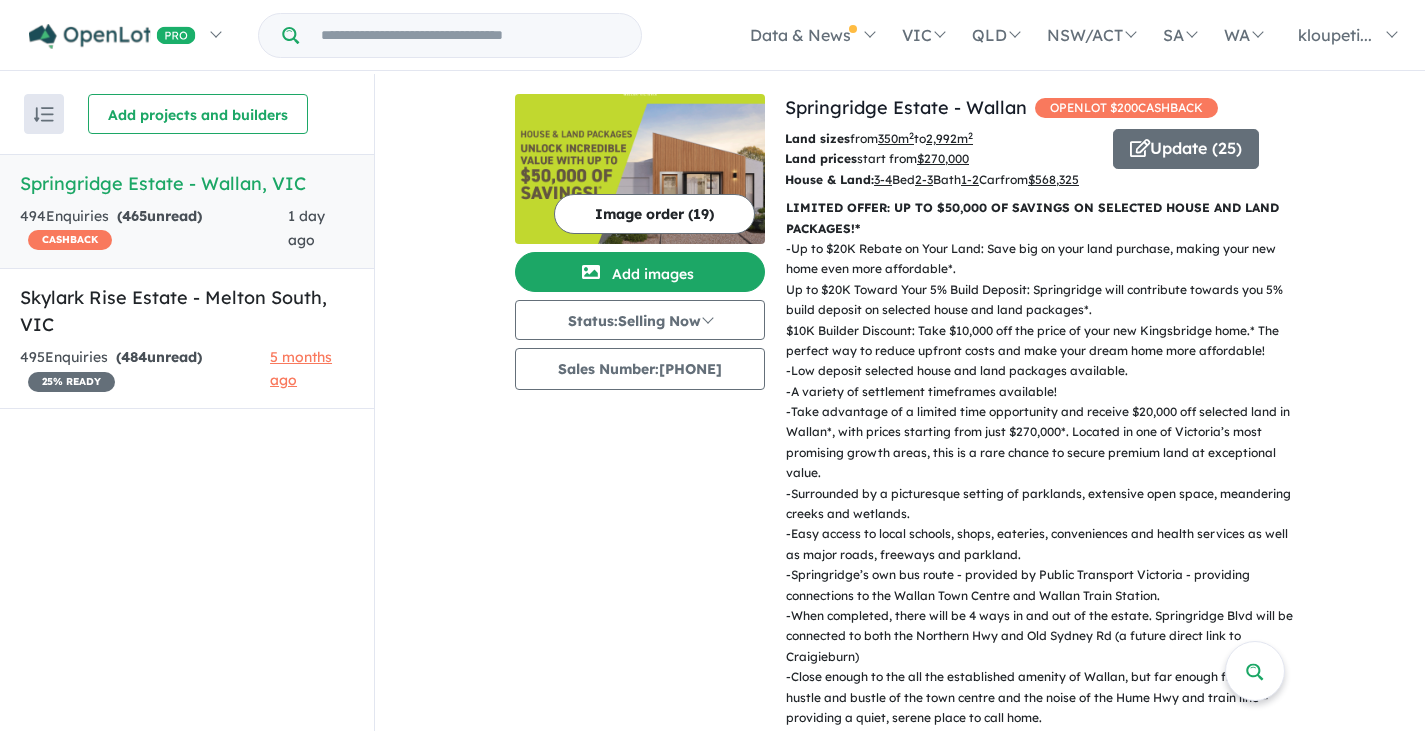 scroll, scrollTop: 0, scrollLeft: 0, axis: both 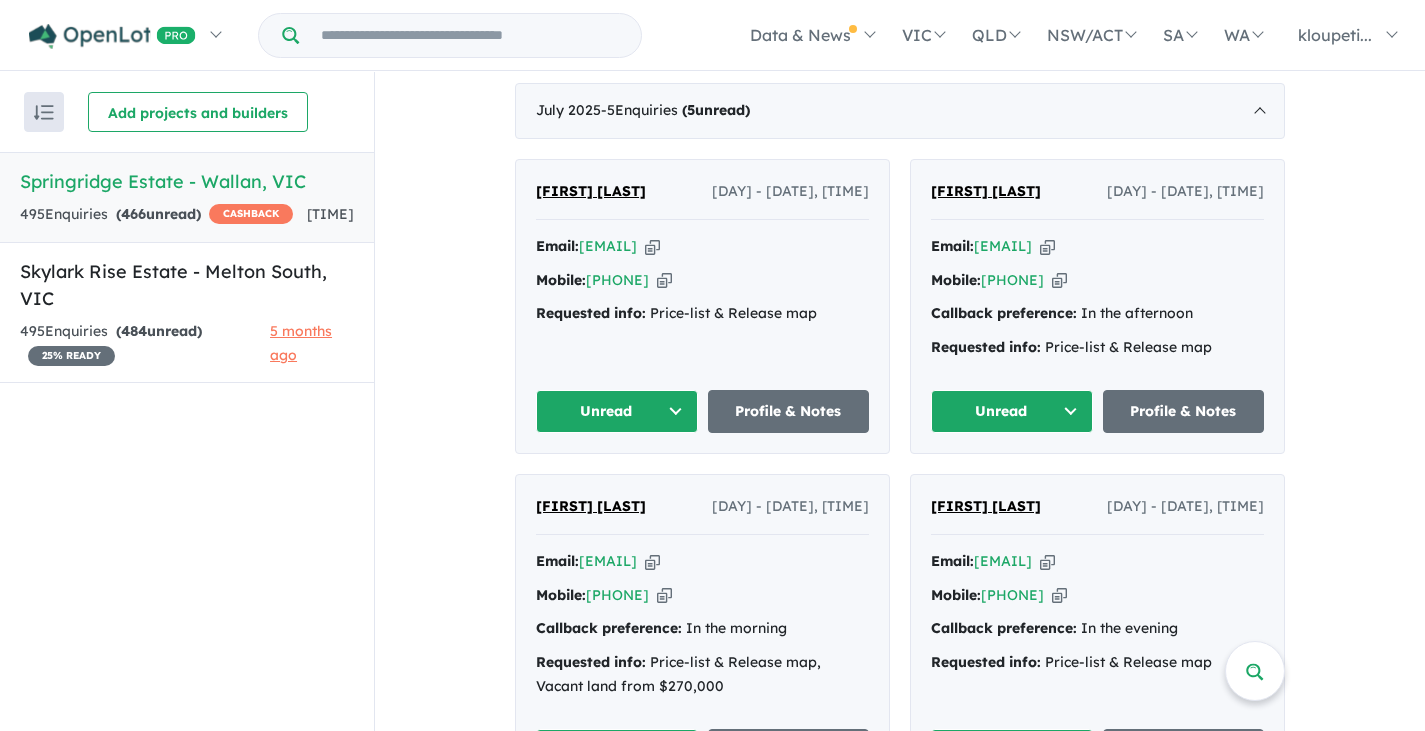 click on "All enquiries ( 495 )" at bounding box center [1187, 43] 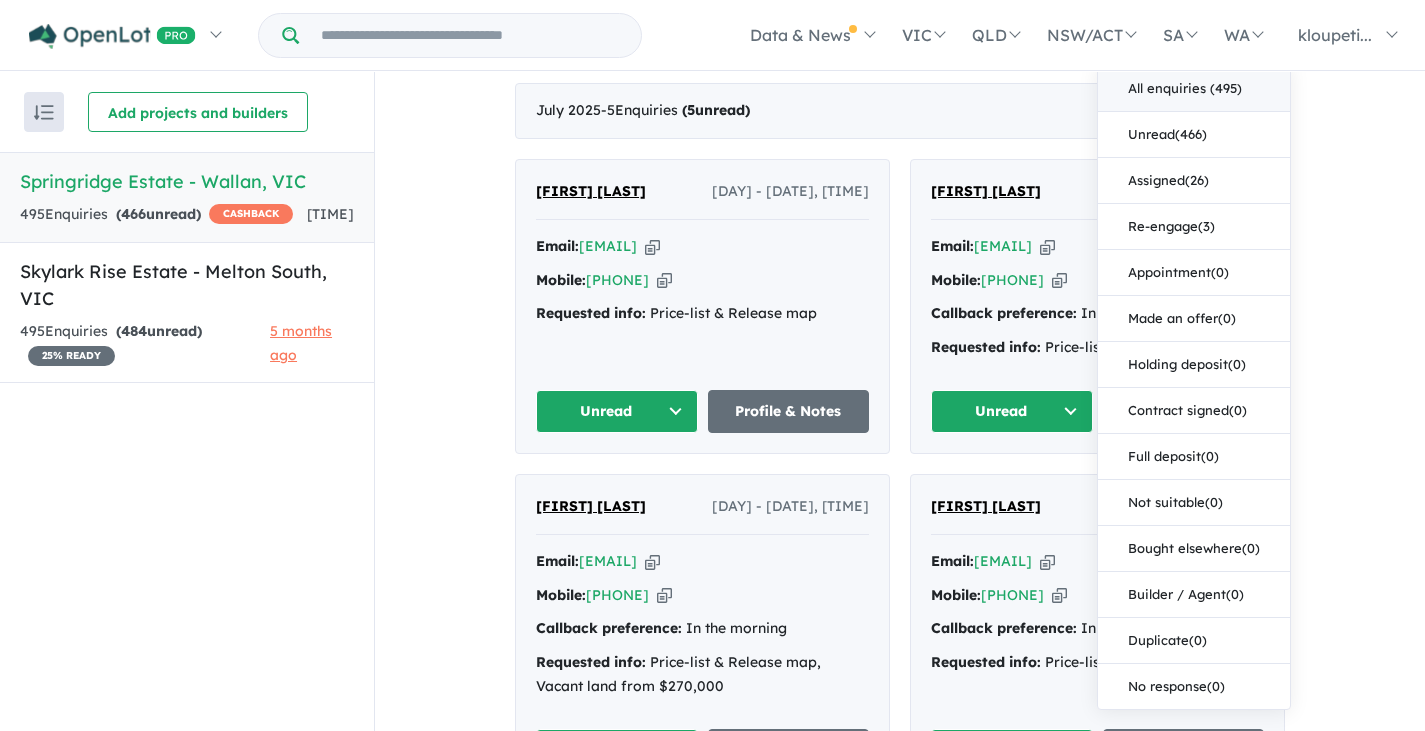 click on "CSV download" at bounding box center (1000, 43) 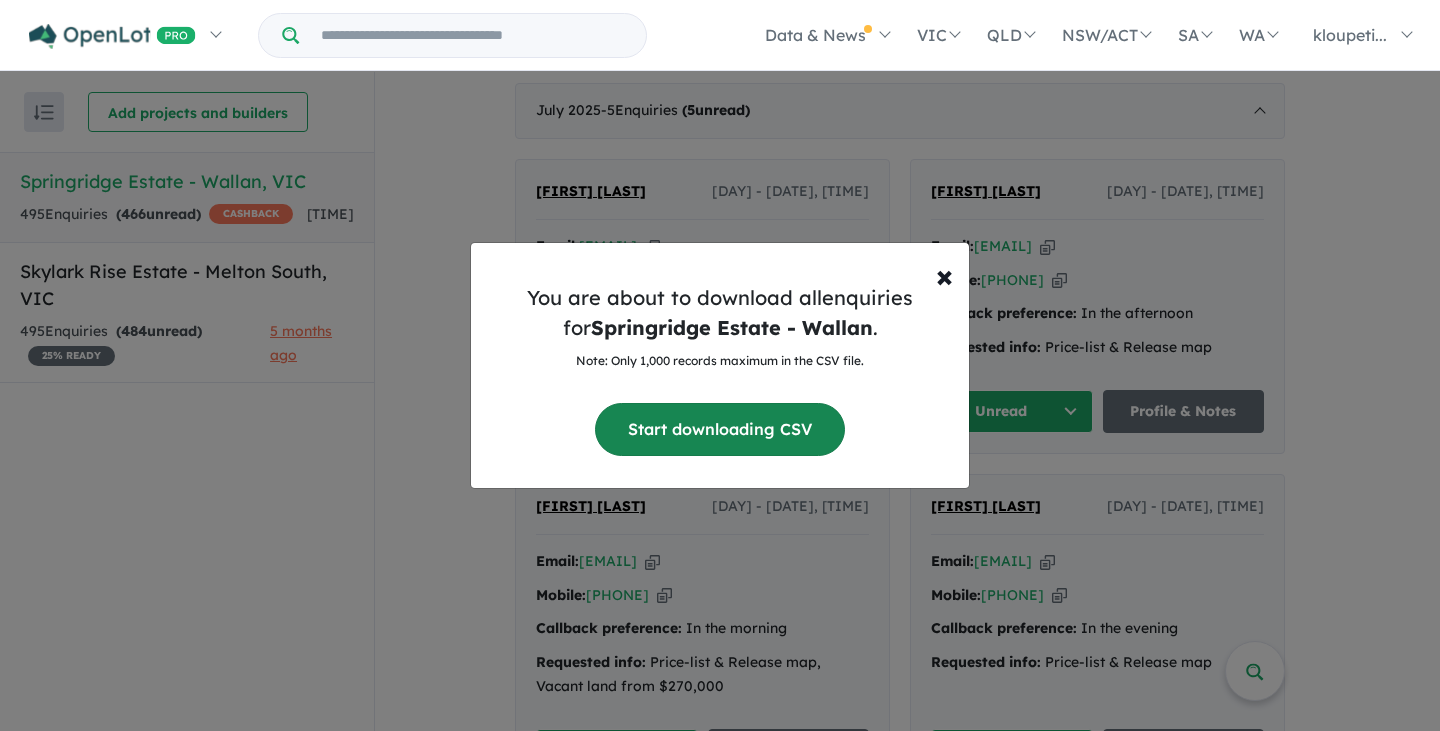 click on "Start downloading CSV" at bounding box center [720, 429] 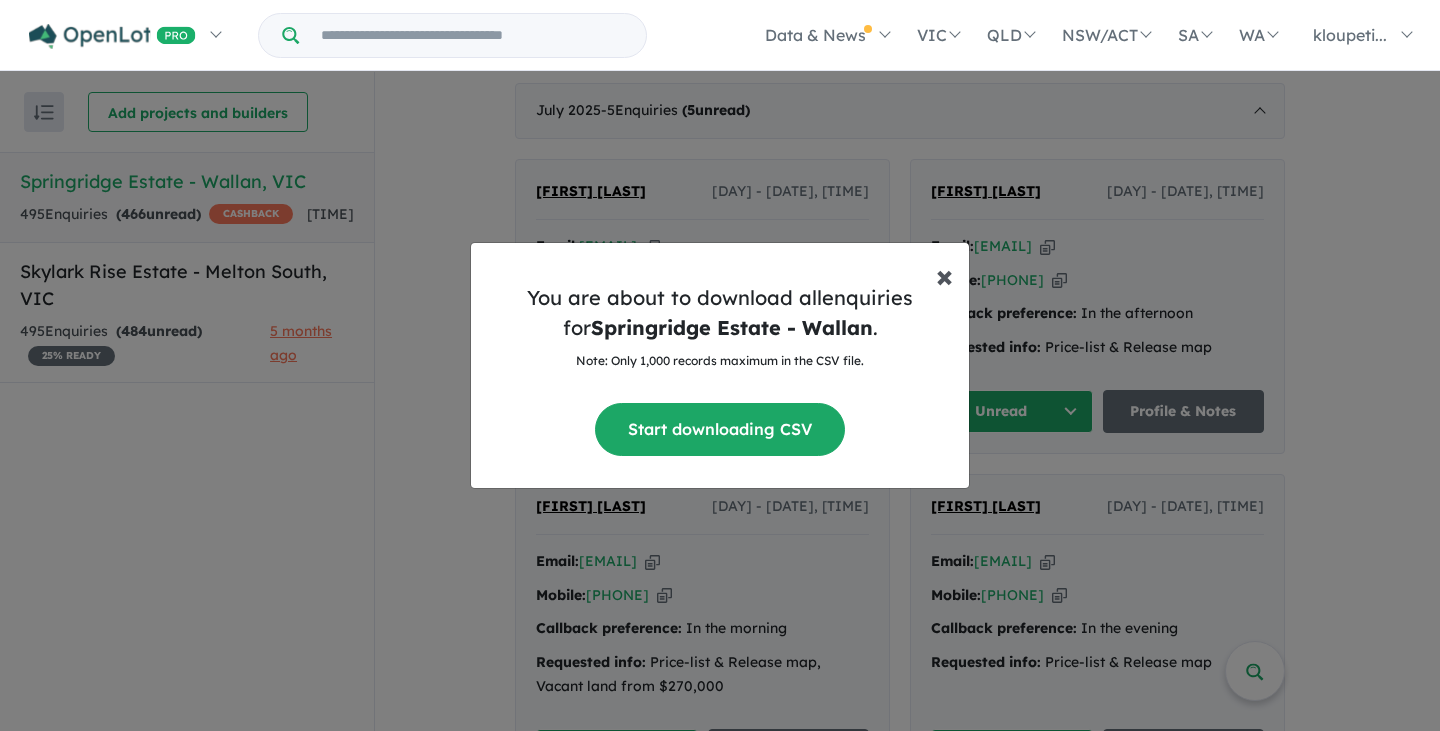 click on "×" at bounding box center [944, 275] 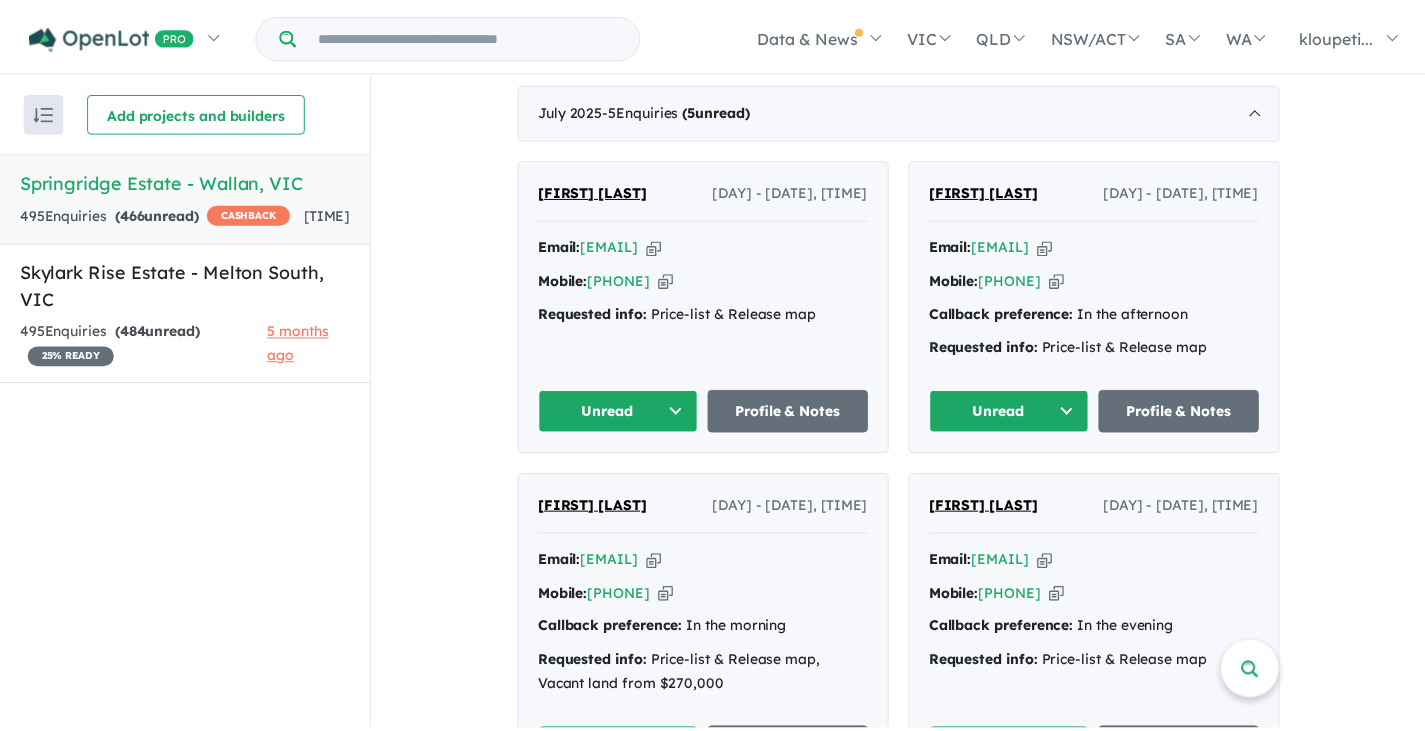 scroll, scrollTop: 789, scrollLeft: 0, axis: vertical 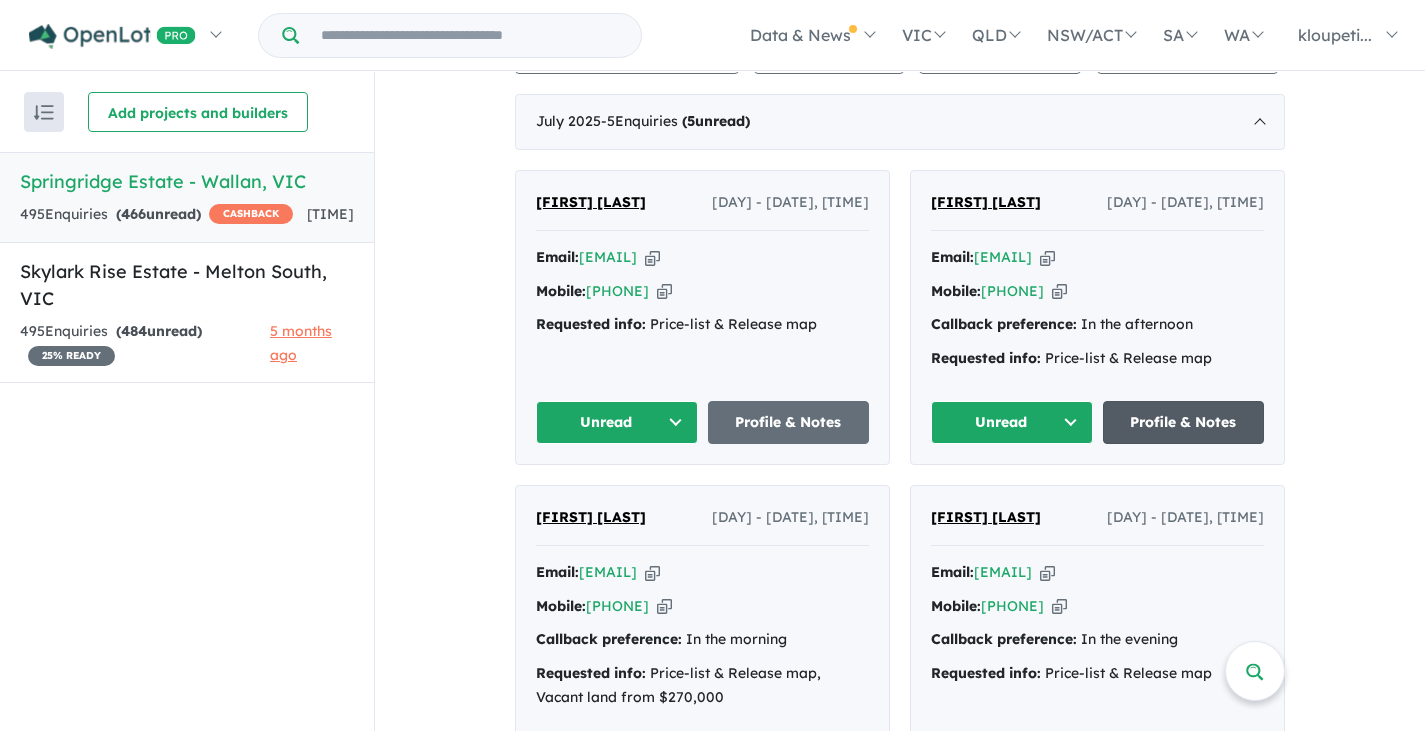 click on "Profile & Notes" at bounding box center [1184, 422] 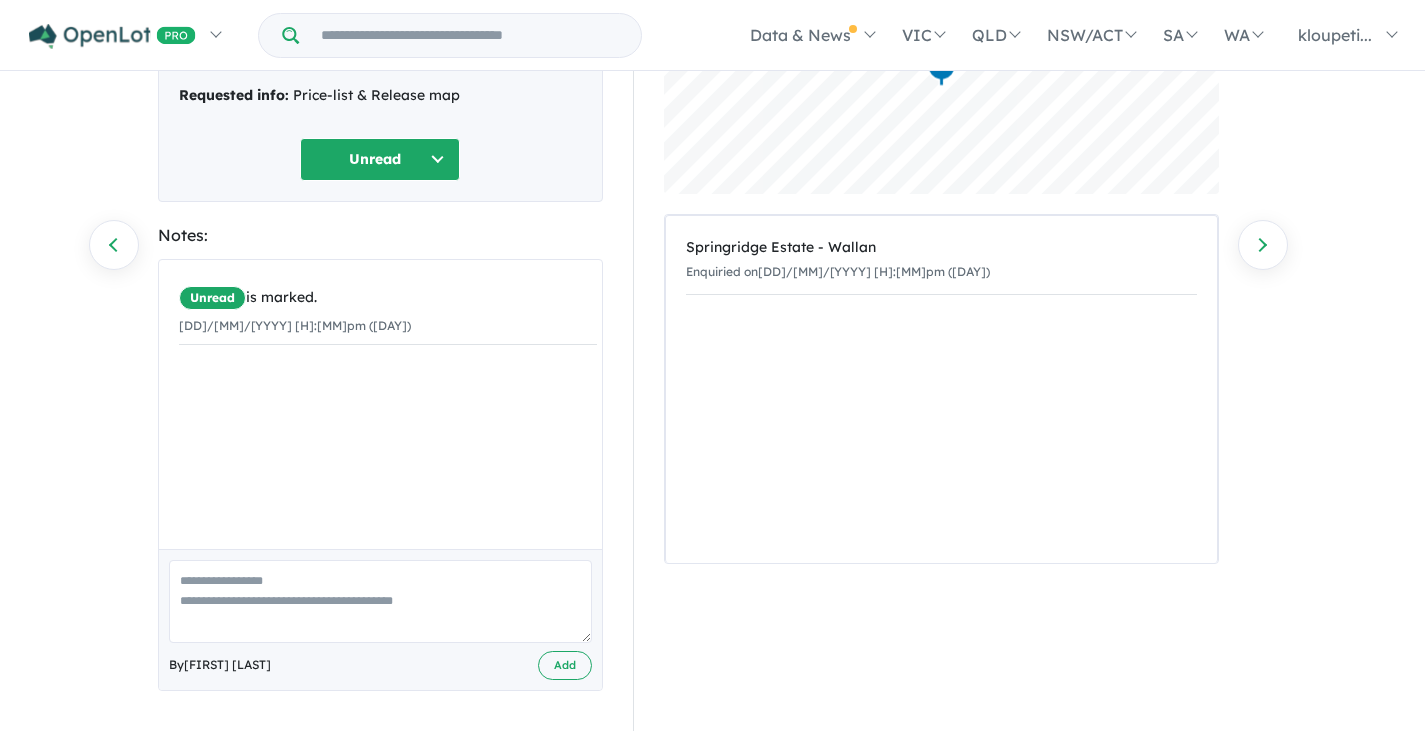 scroll, scrollTop: 0, scrollLeft: 0, axis: both 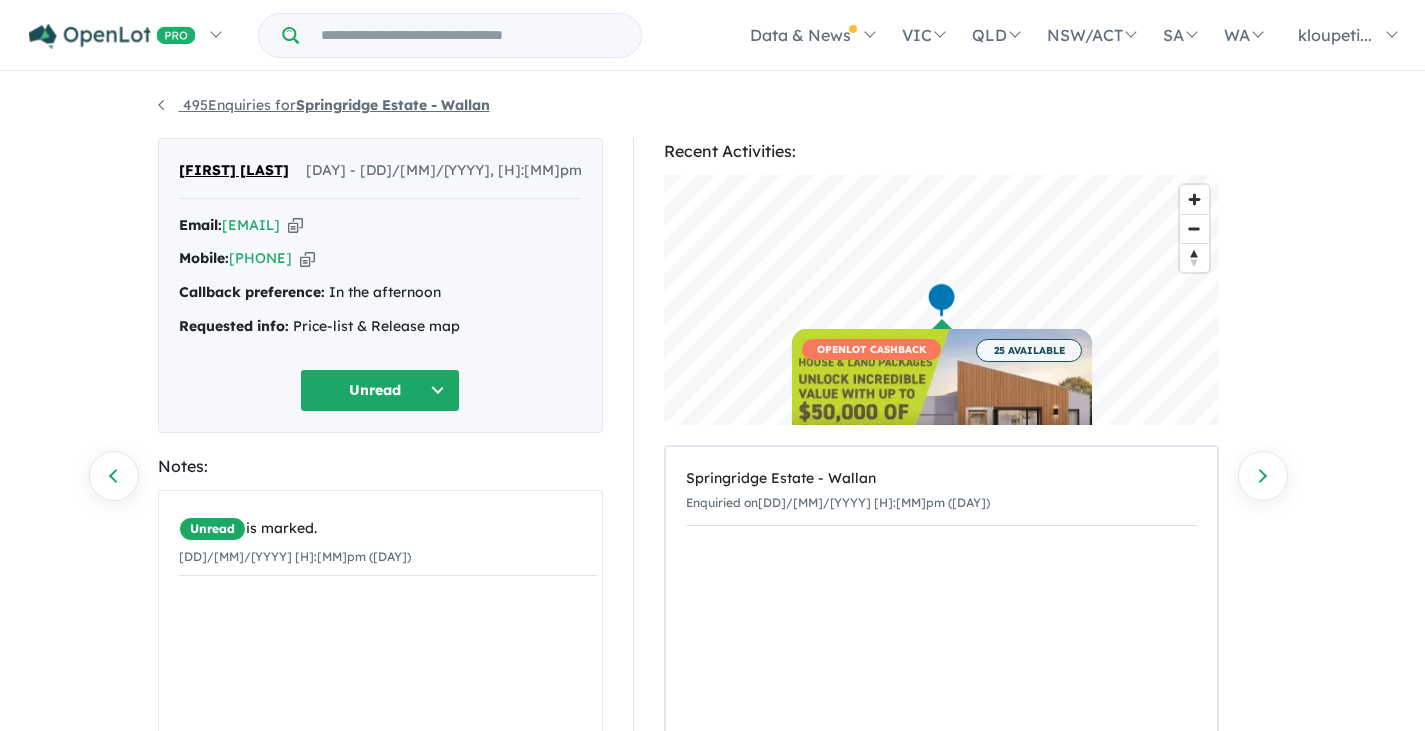 click on "495  Enquiries for  Springridge Estate - Wallan" at bounding box center (324, 105) 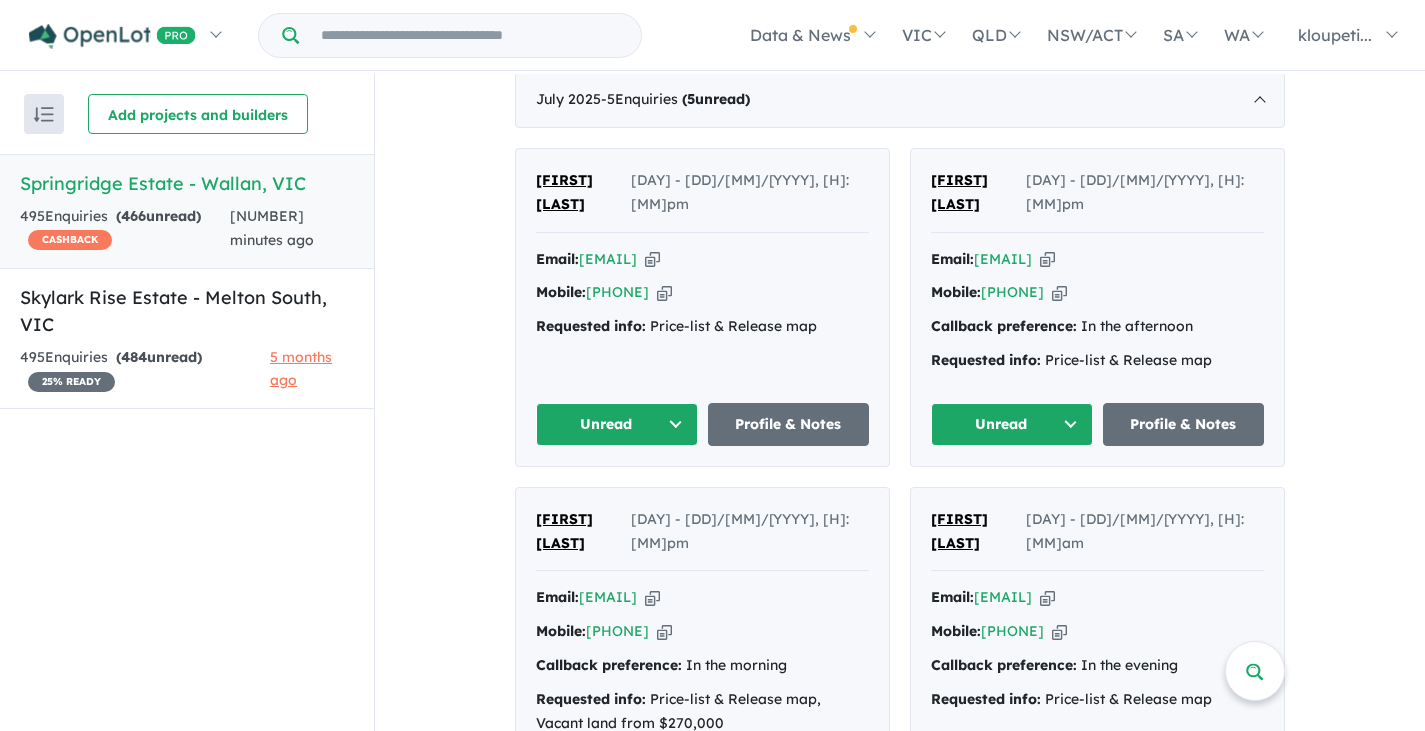 scroll, scrollTop: 832, scrollLeft: 0, axis: vertical 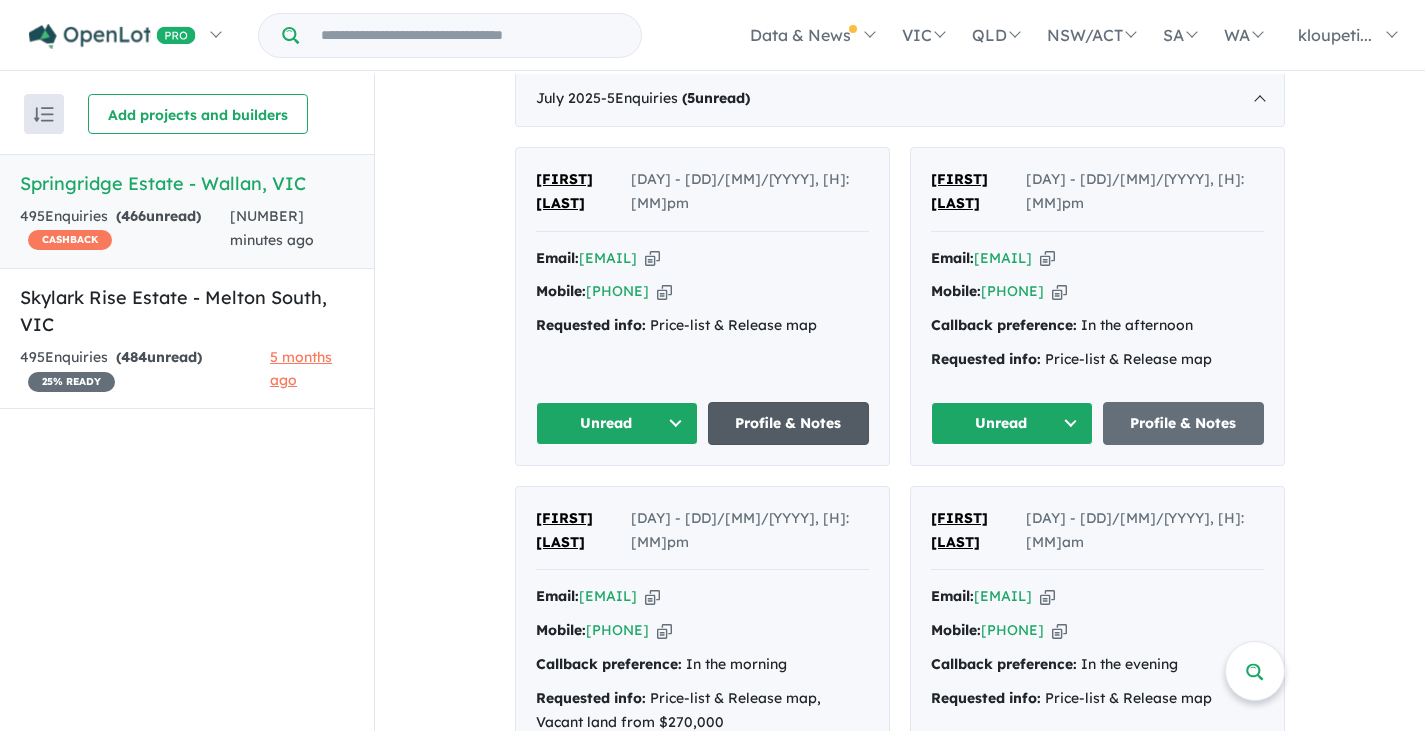 click on "Profile & Notes" at bounding box center (789, 423) 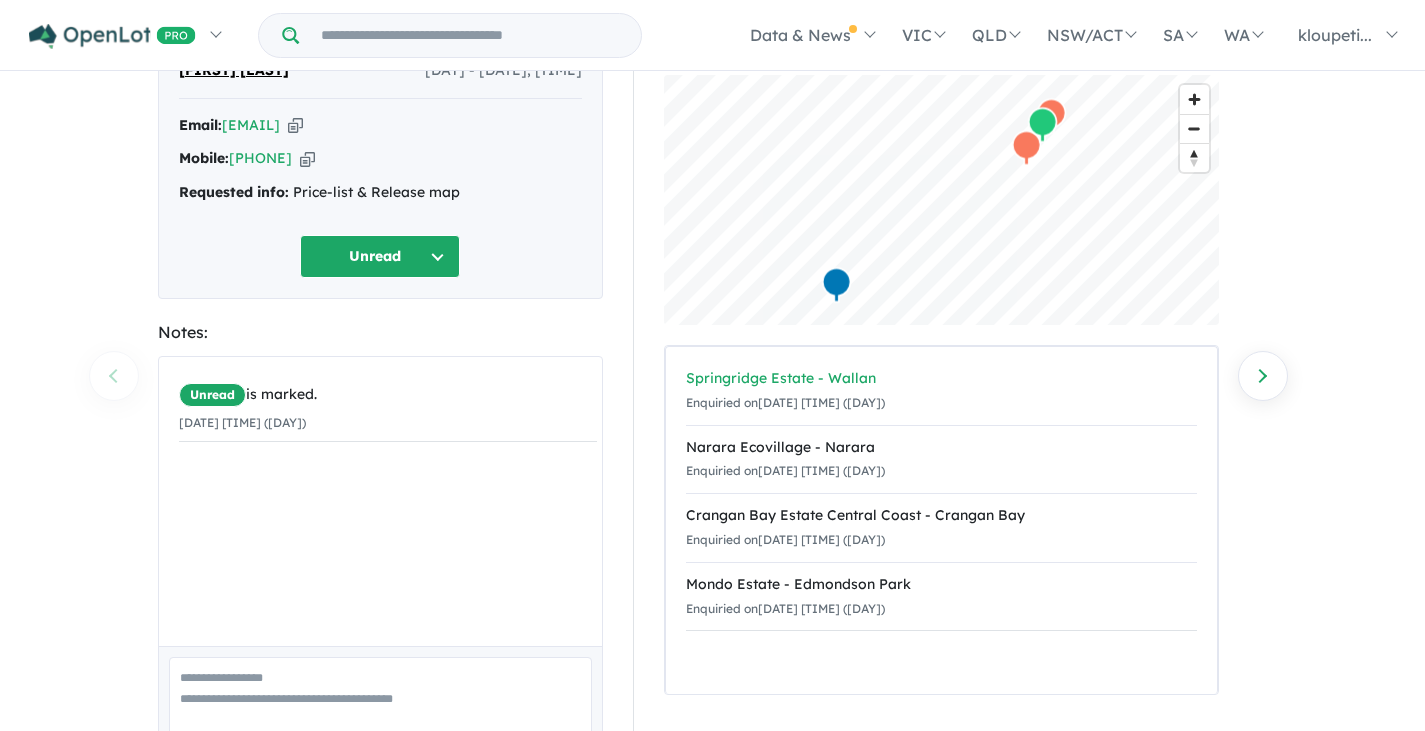 scroll, scrollTop: 0, scrollLeft: 0, axis: both 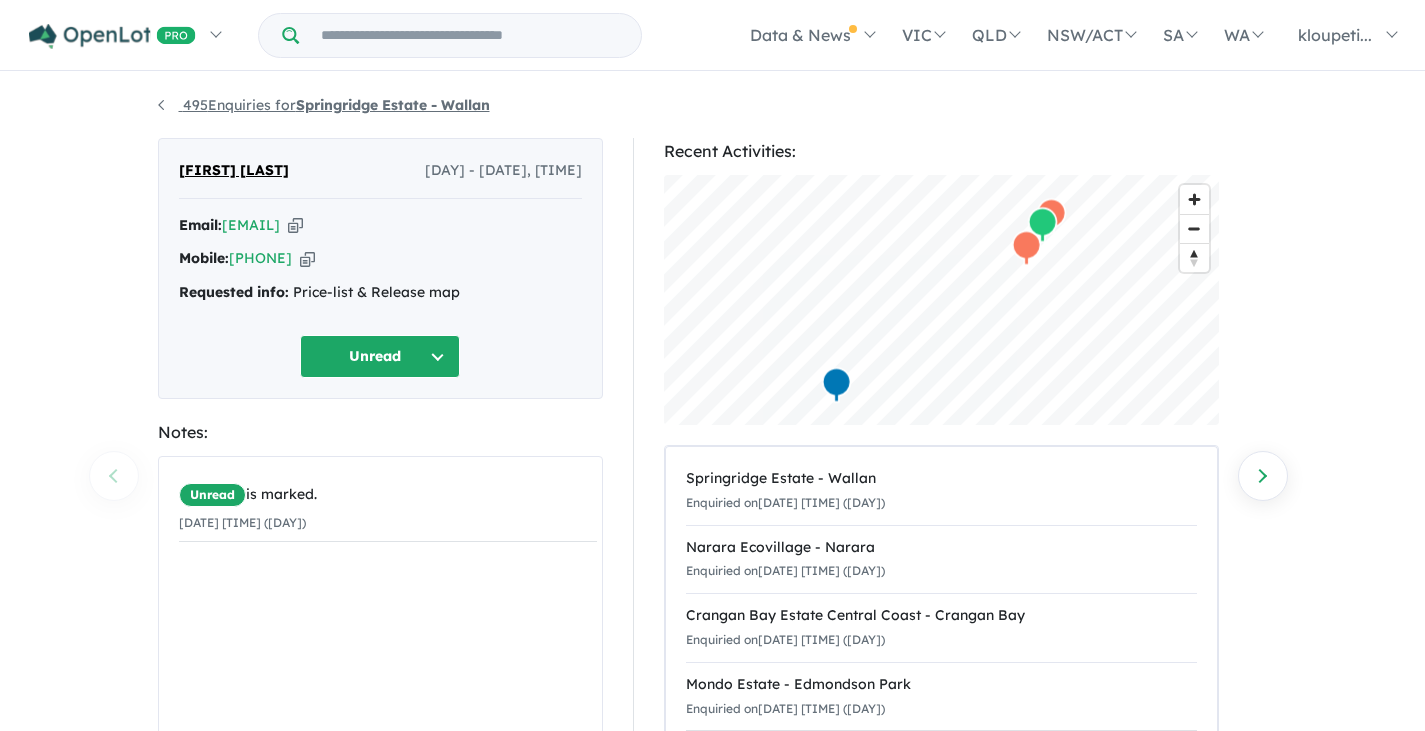 click on "495  Enquiries for  Springridge Estate - Wallan" at bounding box center (324, 105) 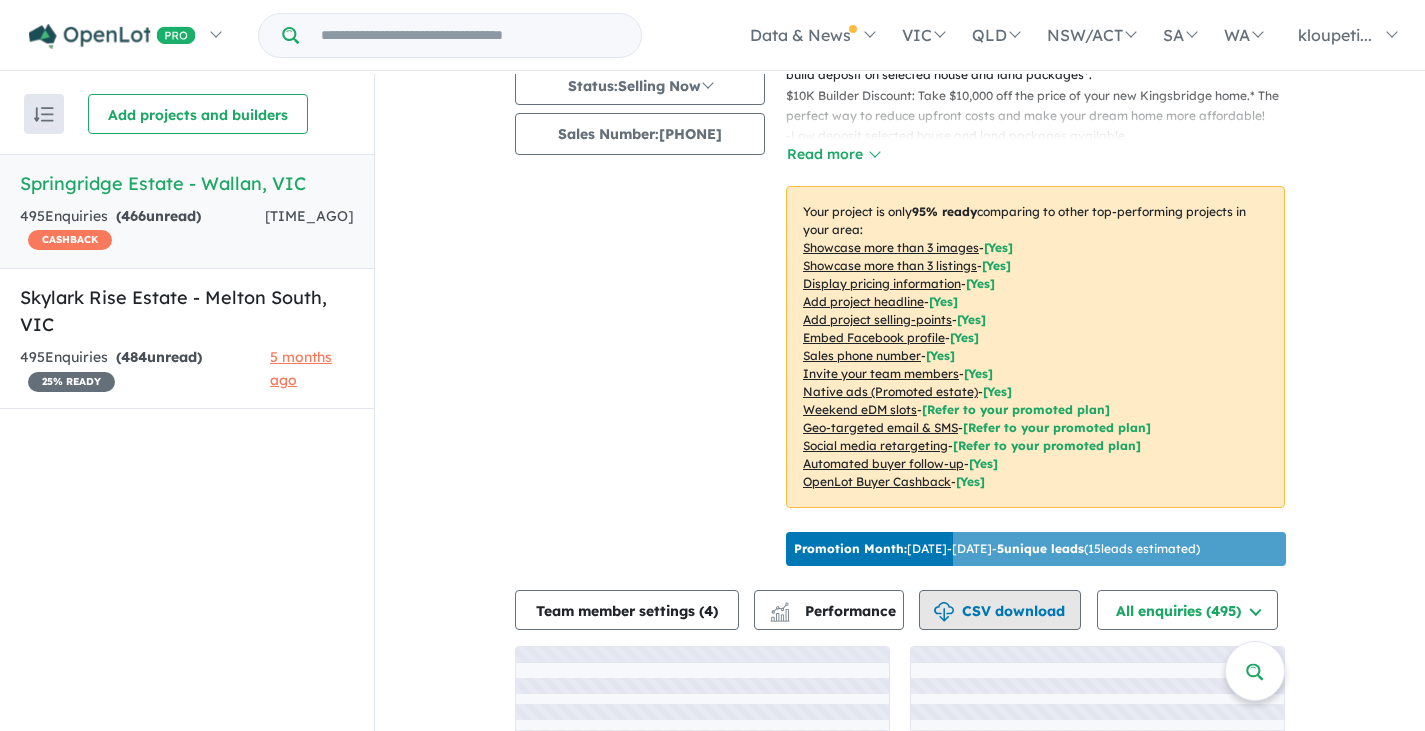 scroll, scrollTop: 432, scrollLeft: 0, axis: vertical 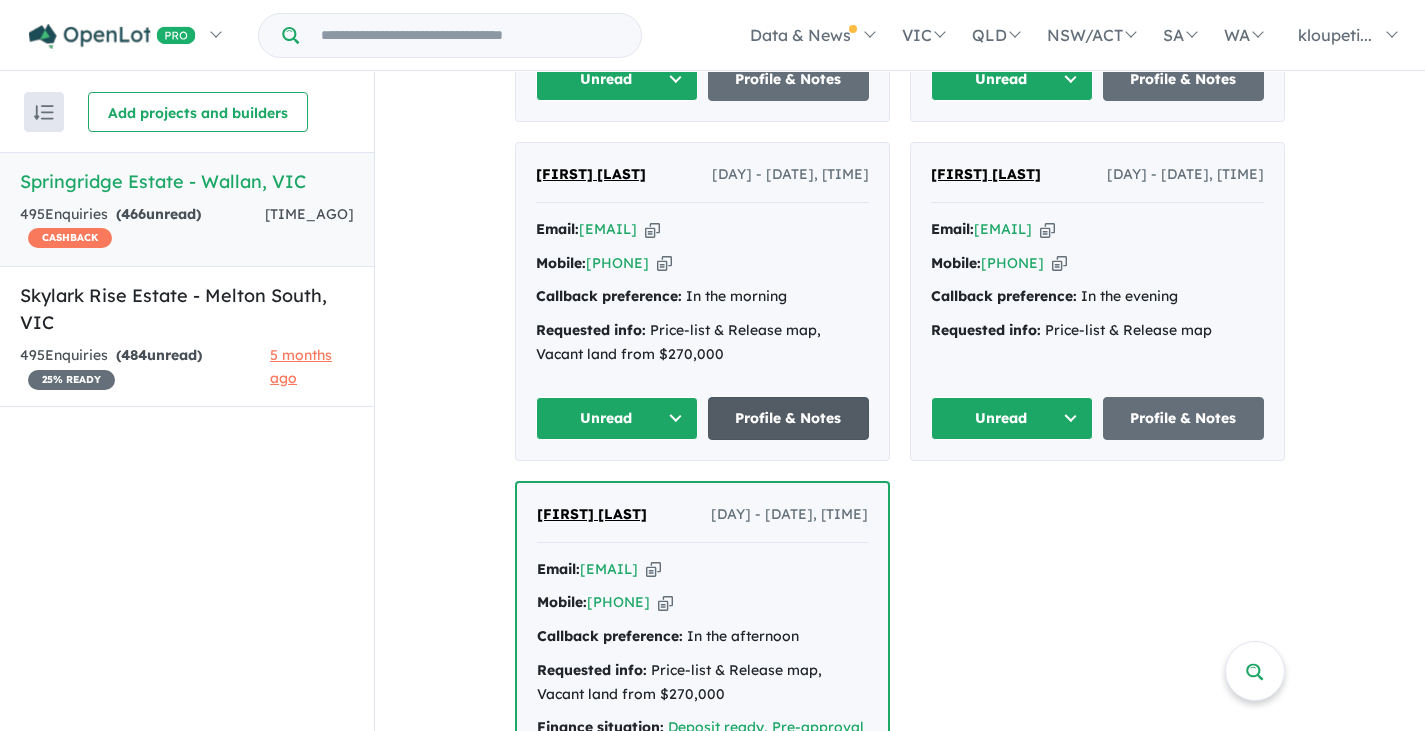 click on "Profile & Notes" at bounding box center (789, 418) 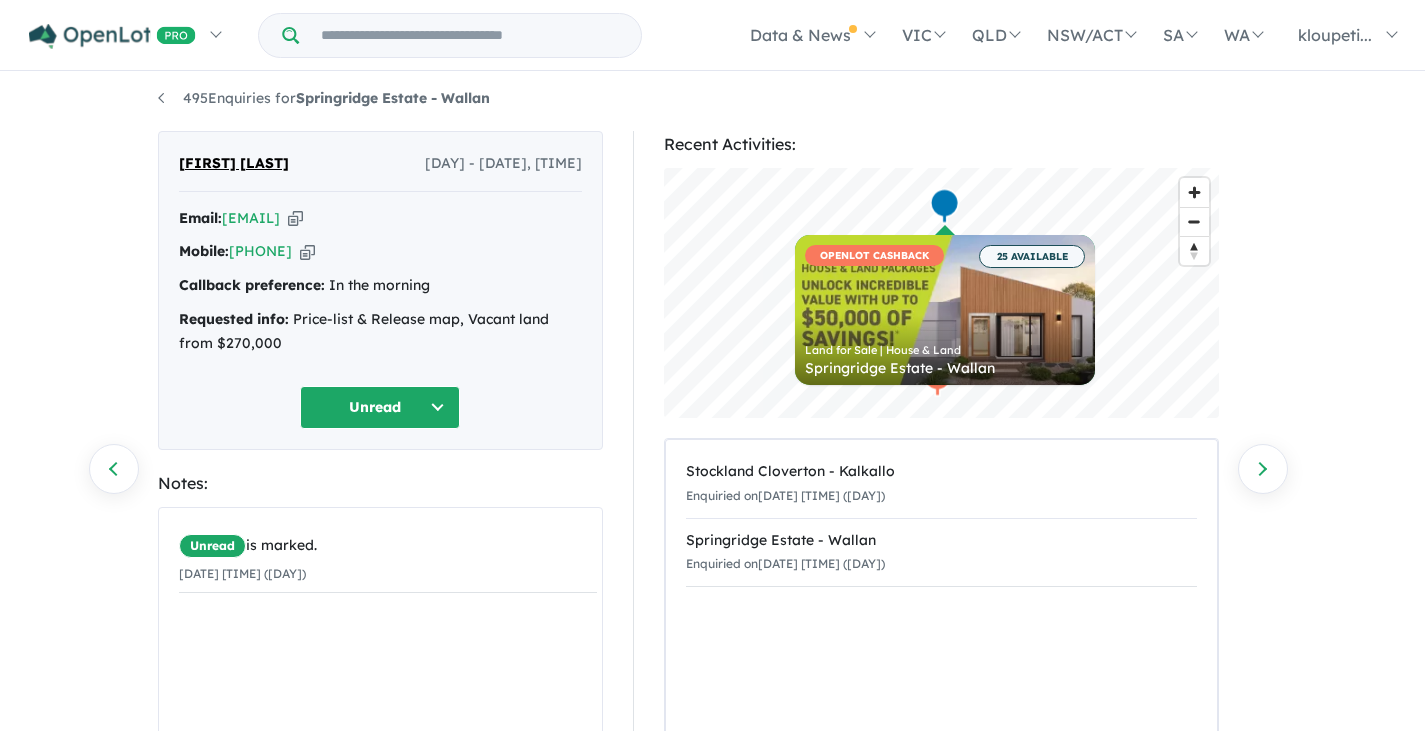 scroll, scrollTop: 0, scrollLeft: 0, axis: both 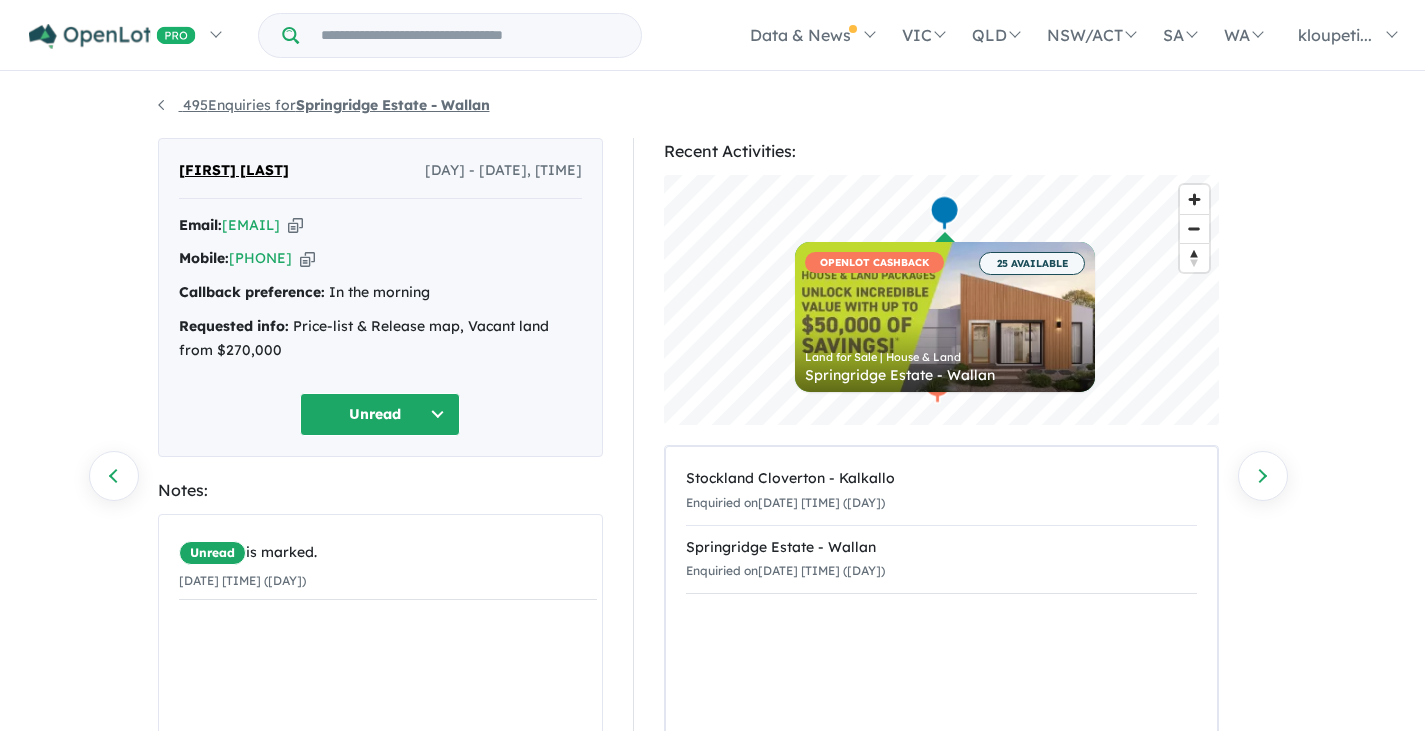 click on "495  Enquiries for  Springridge Estate - Wallan" at bounding box center (324, 105) 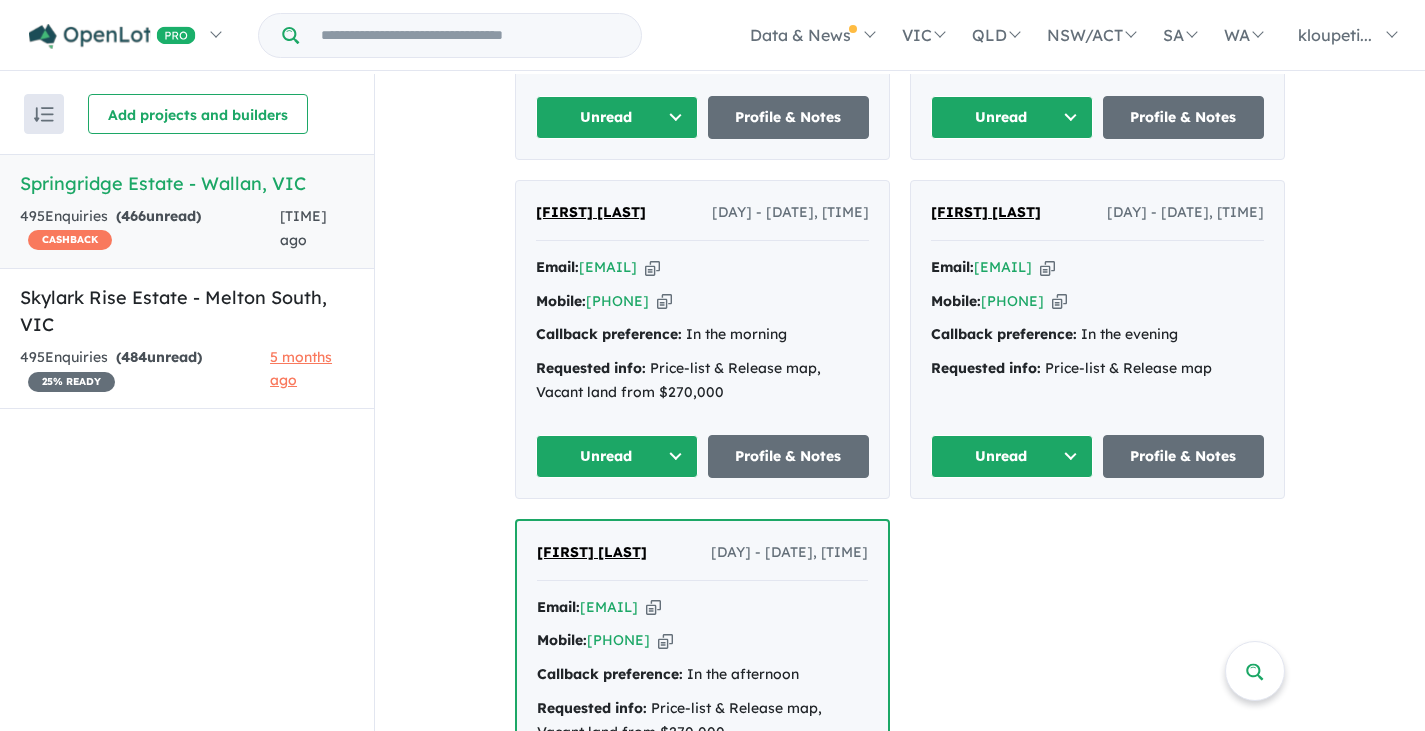scroll, scrollTop: 1232, scrollLeft: 0, axis: vertical 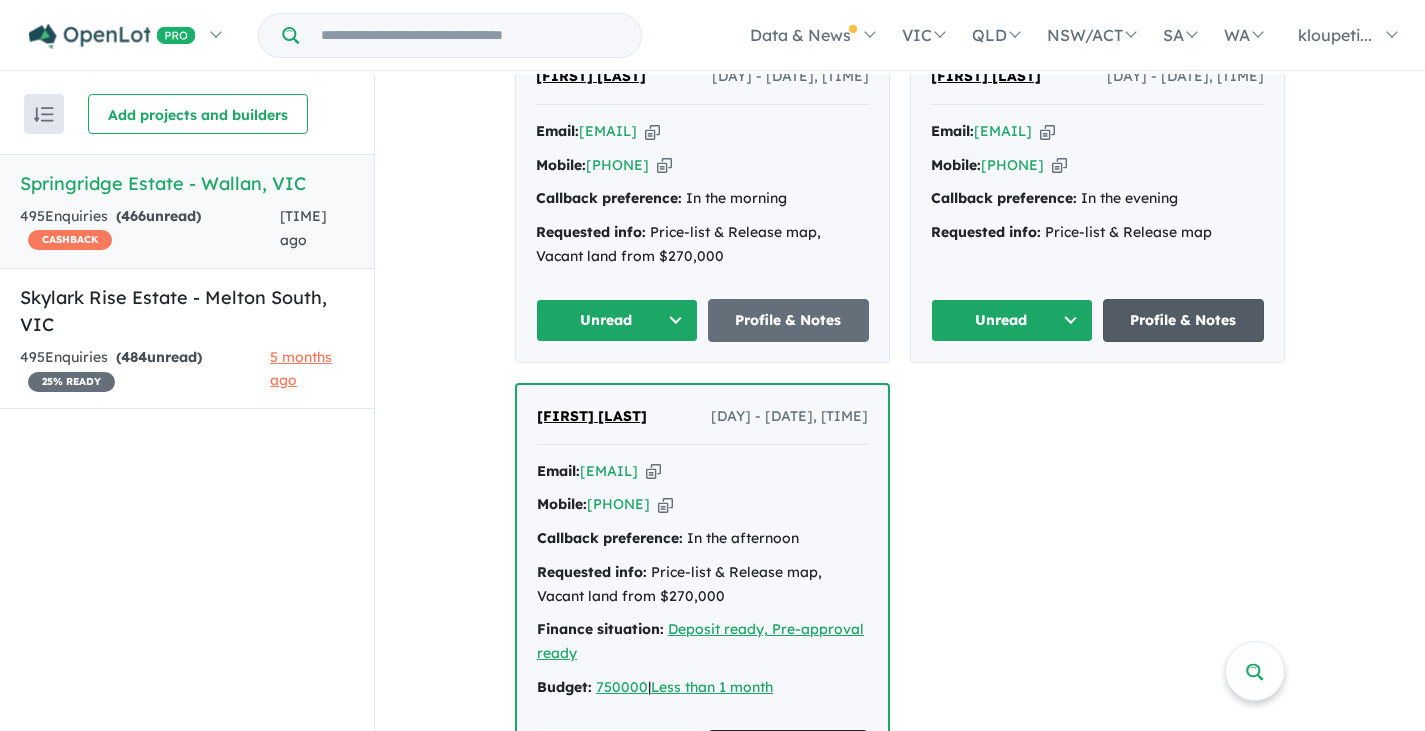 click on "Profile & Notes" at bounding box center [1184, 320] 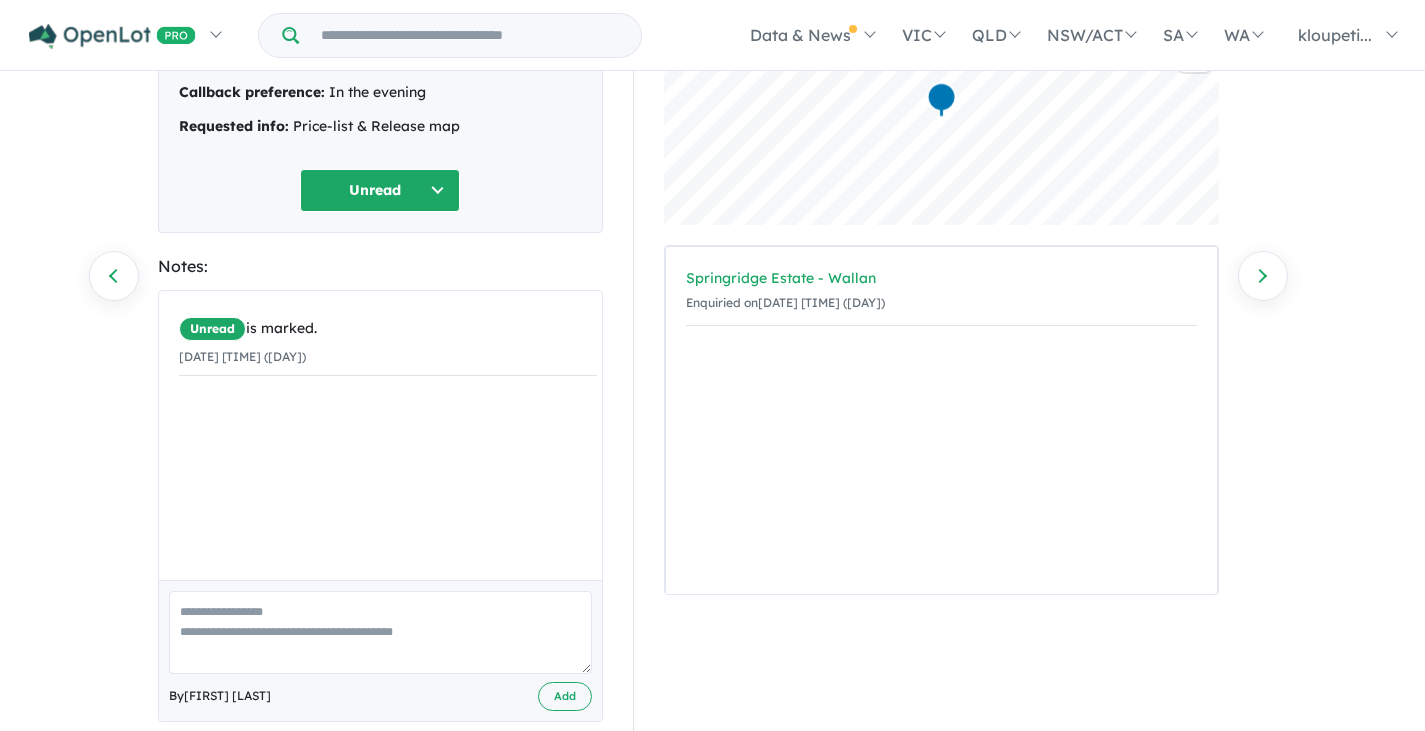 scroll, scrollTop: 24, scrollLeft: 0, axis: vertical 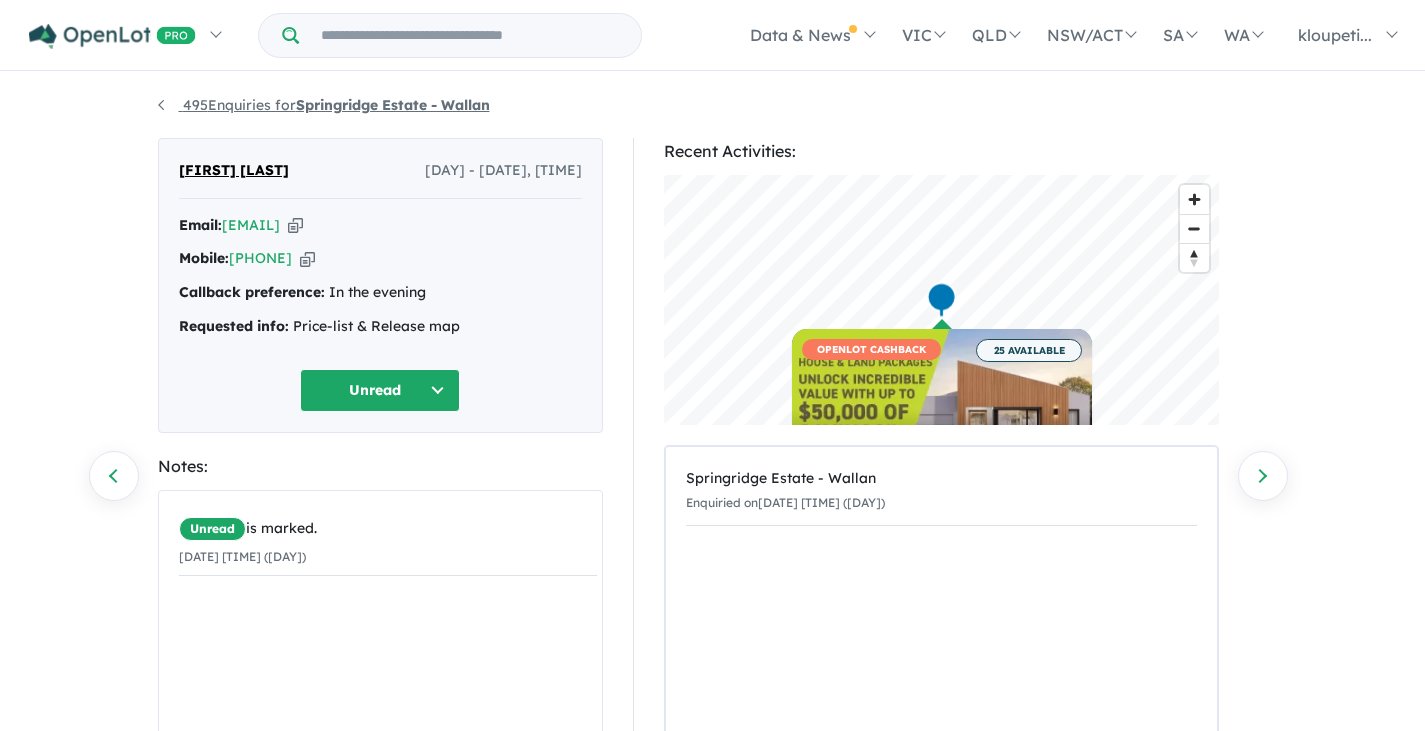 click on "495  Enquiries for  Springridge Estate - Wallan" at bounding box center (324, 105) 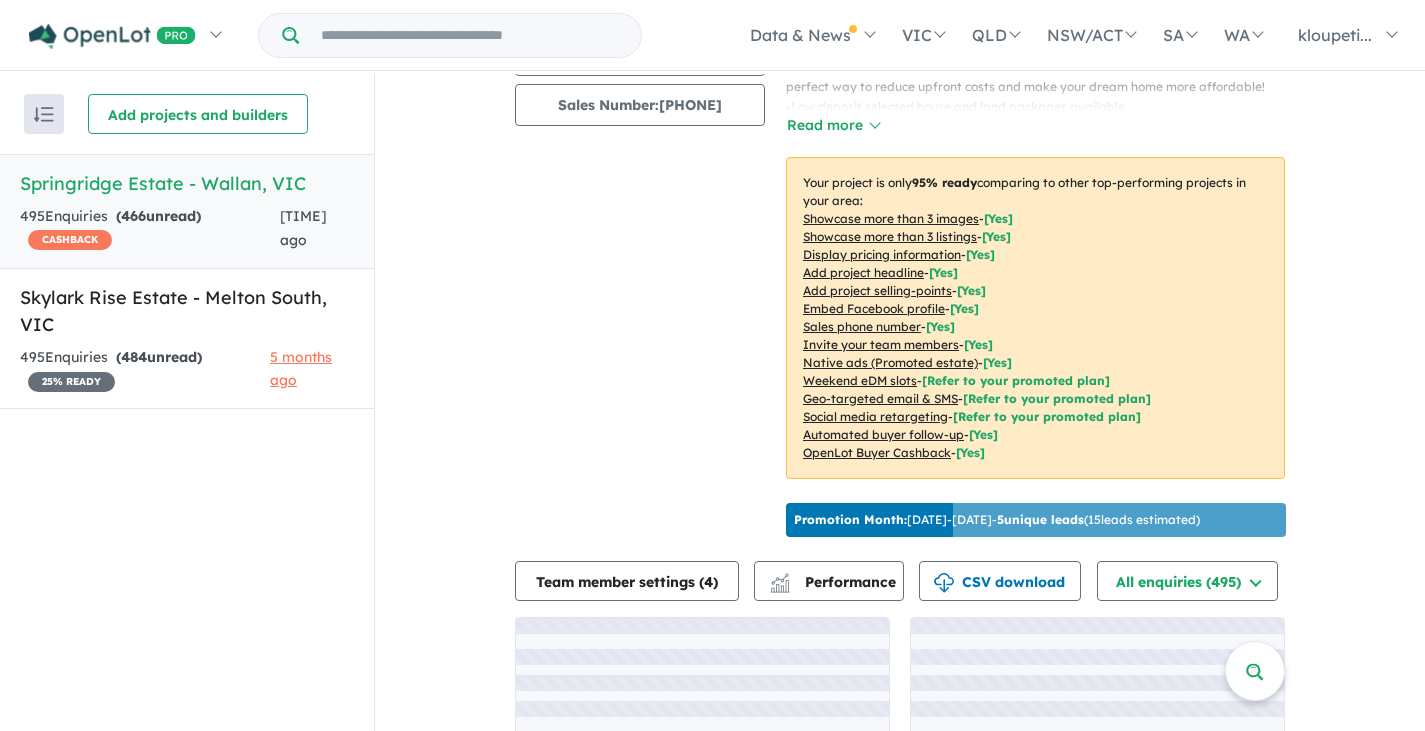 scroll, scrollTop: 432, scrollLeft: 0, axis: vertical 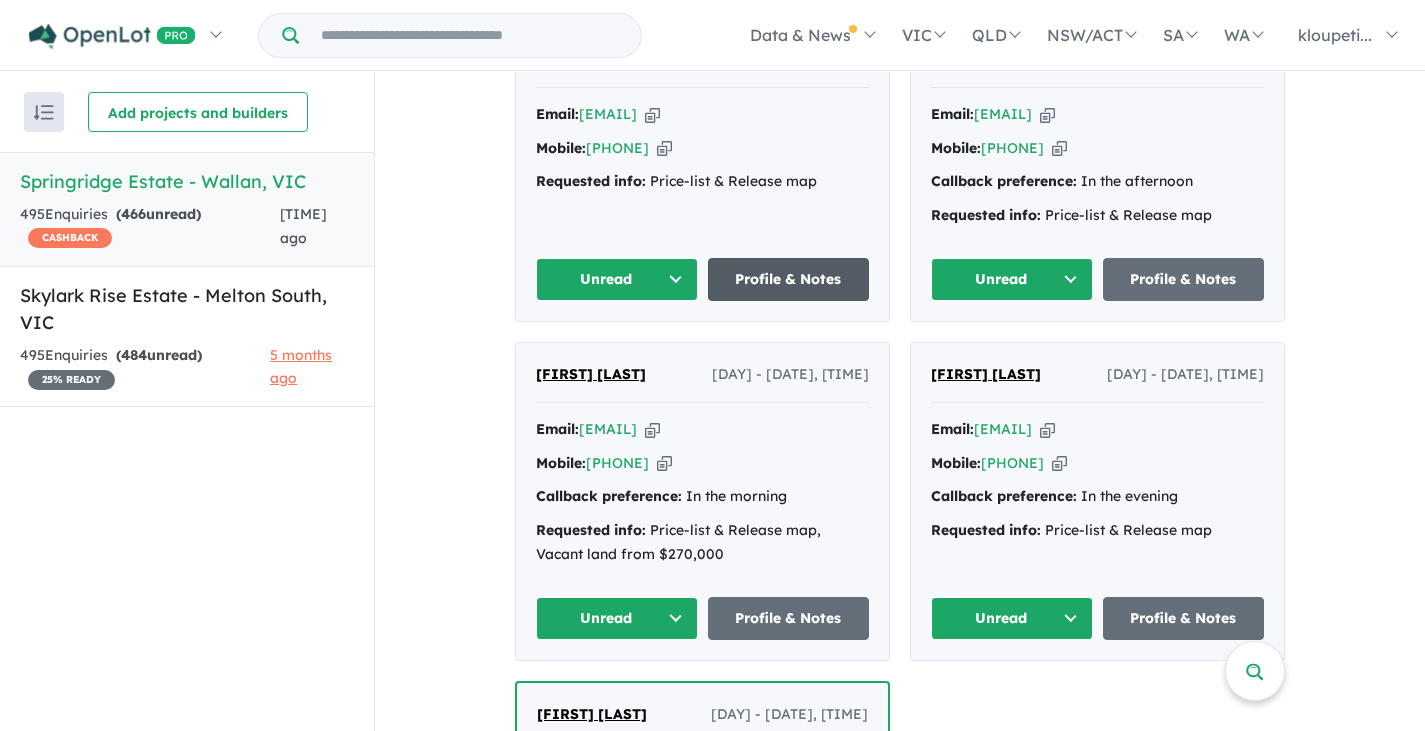 click on "Profile & Notes" at bounding box center (789, 279) 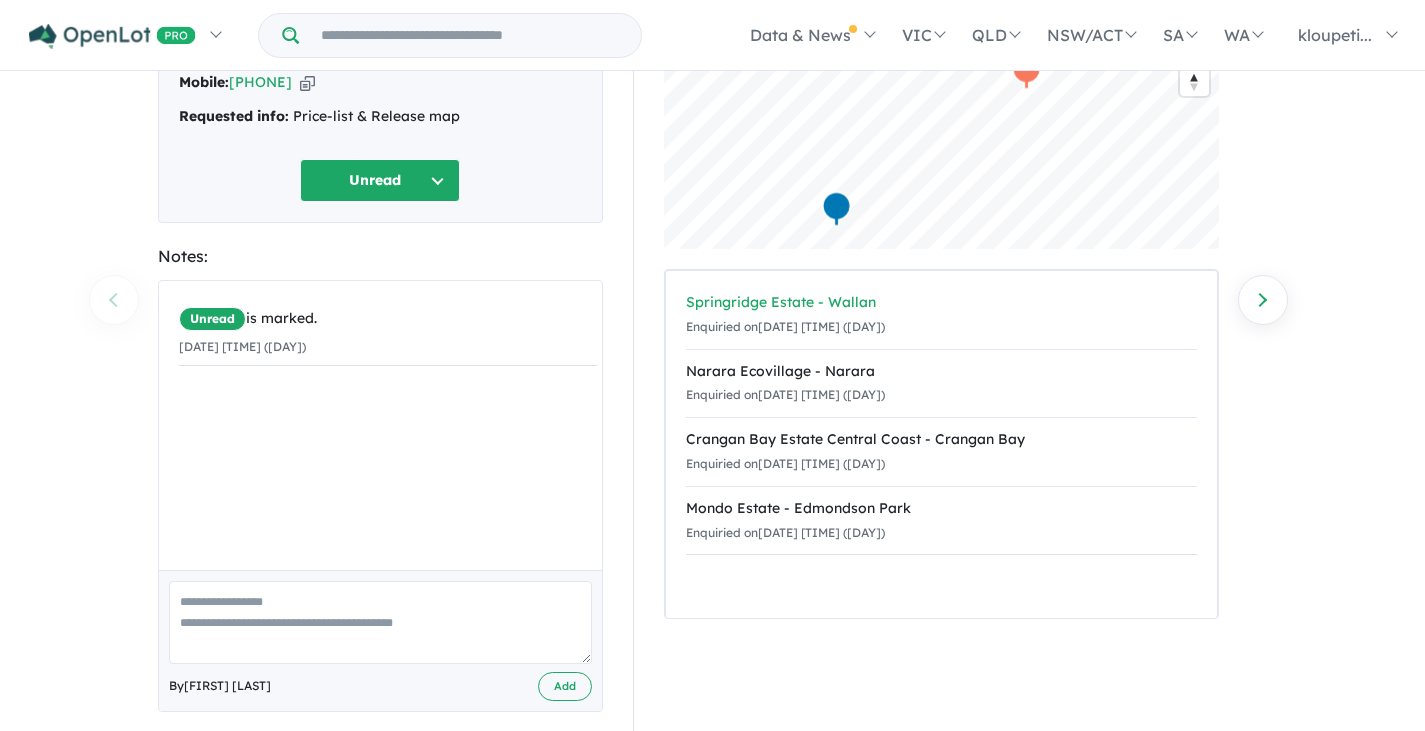 scroll, scrollTop: 198, scrollLeft: 0, axis: vertical 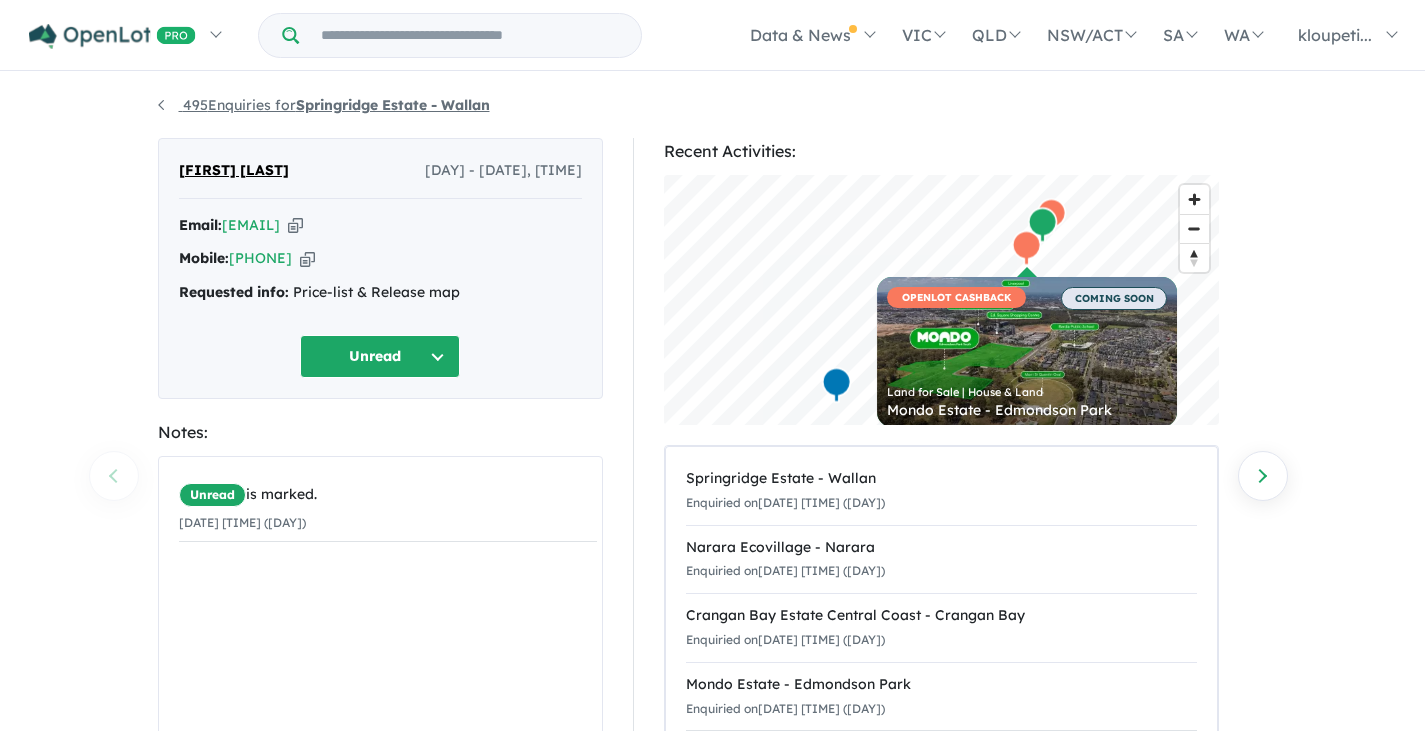 click on "495  Enquiries for  Springridge Estate - Wallan" at bounding box center [324, 105] 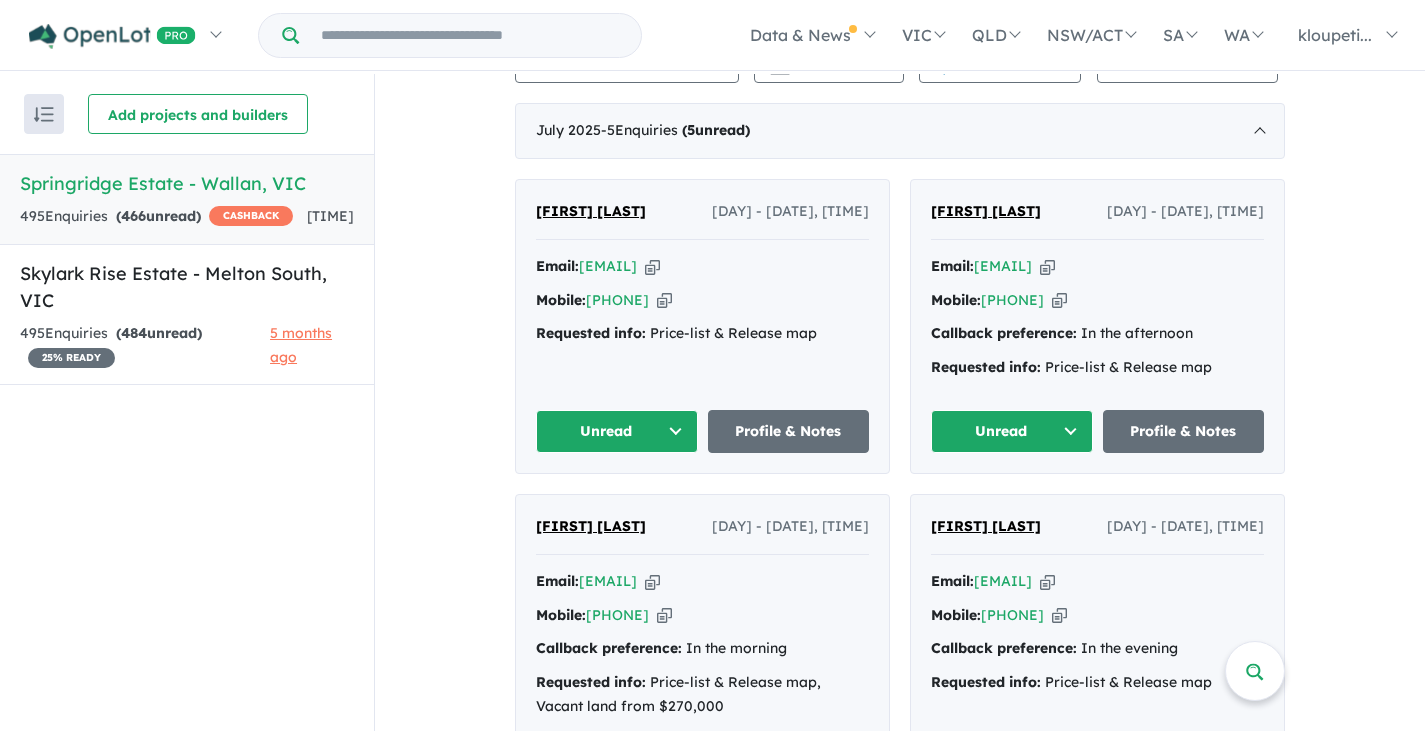 scroll, scrollTop: 832, scrollLeft: 0, axis: vertical 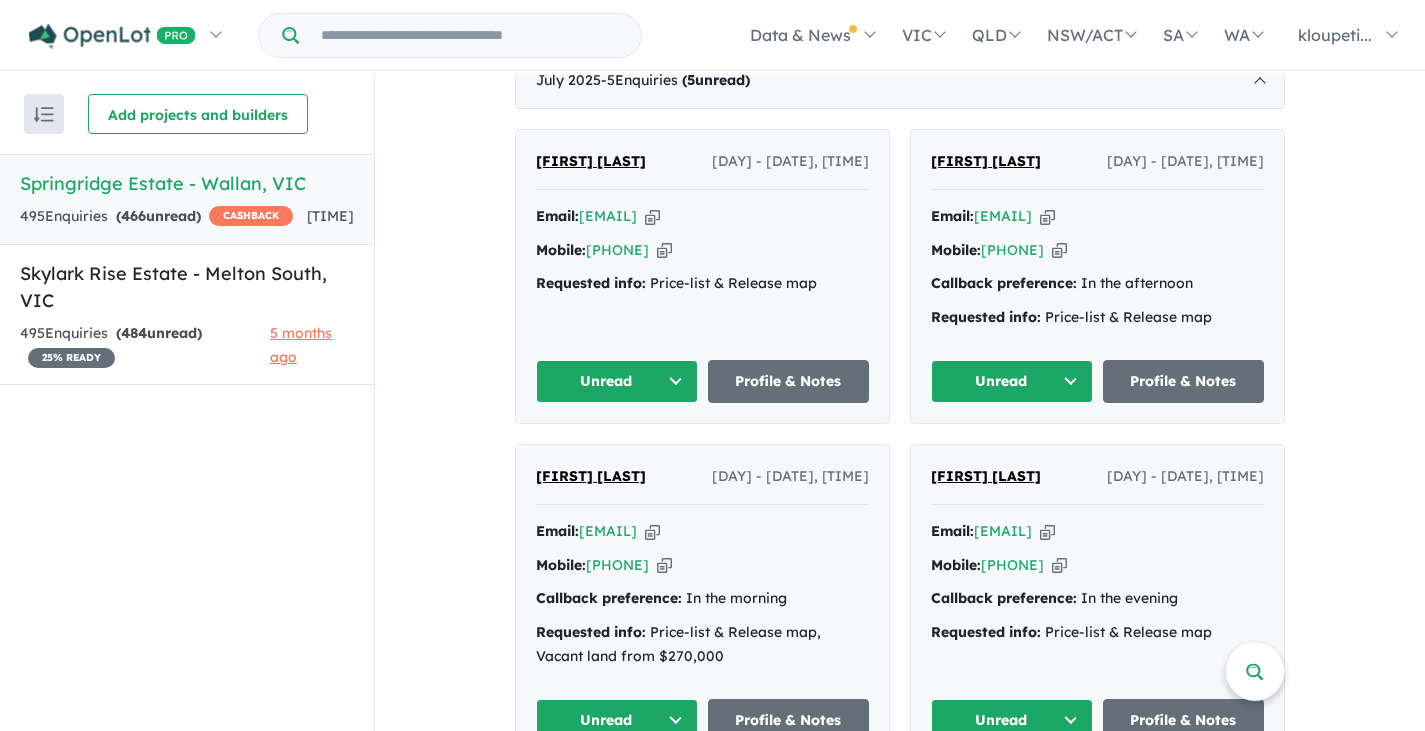 click on "Profile & Notes" at bounding box center (1184, 381) 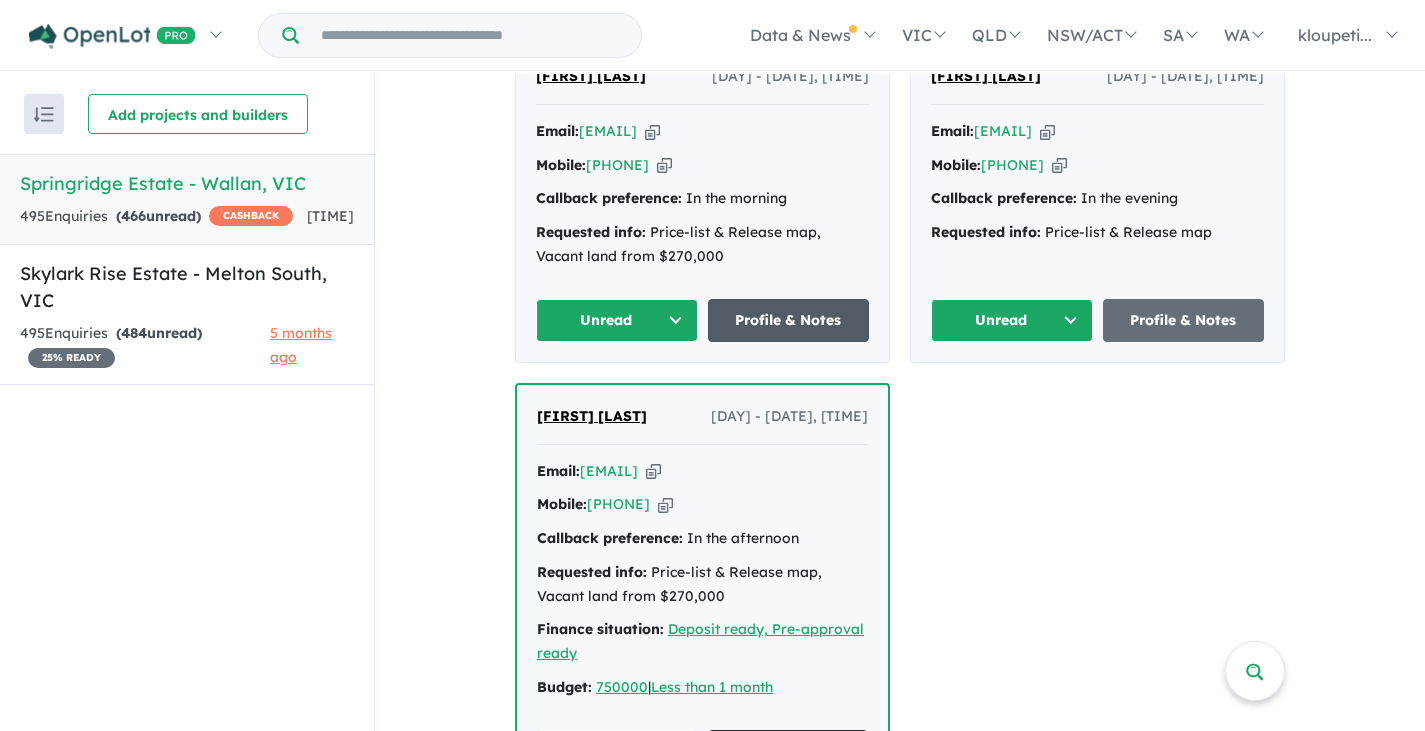 click on "Profile & Notes" at bounding box center (789, 320) 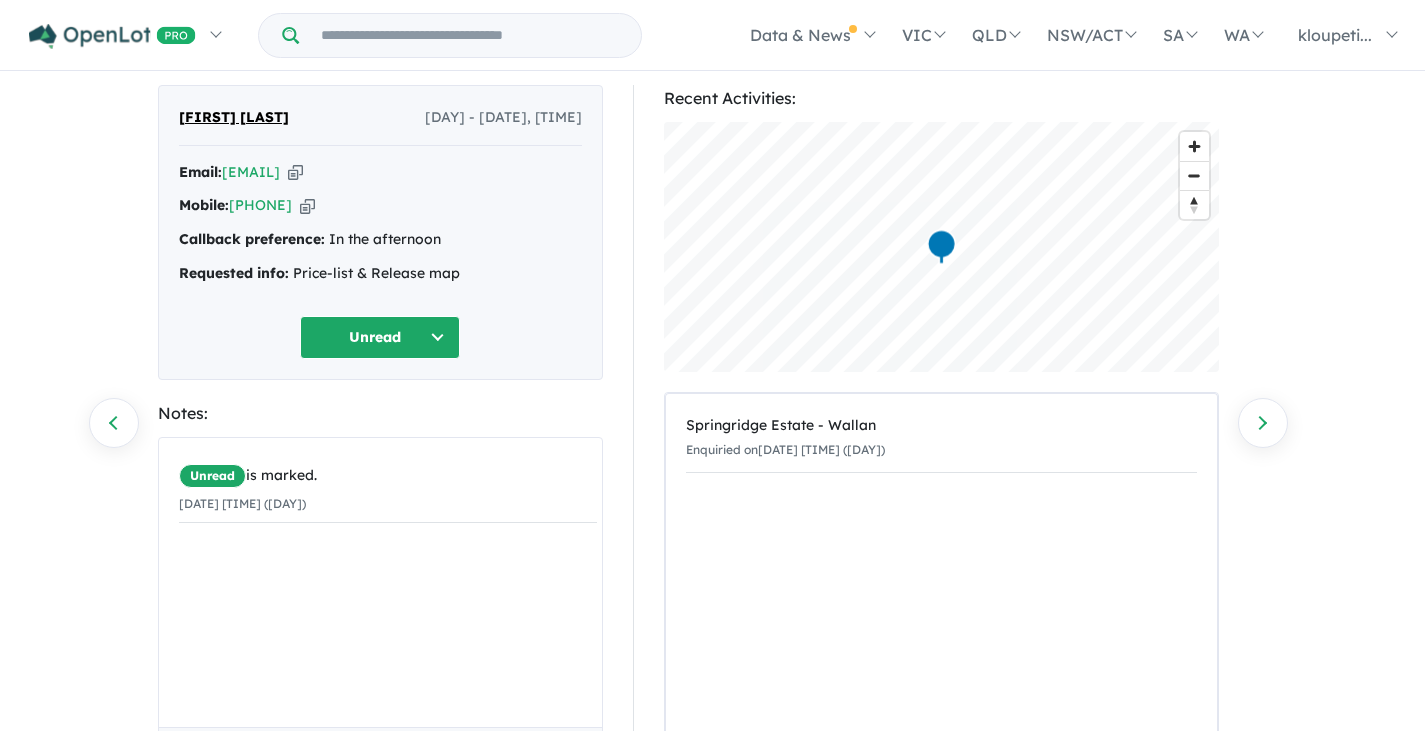 scroll, scrollTop: 0, scrollLeft: 0, axis: both 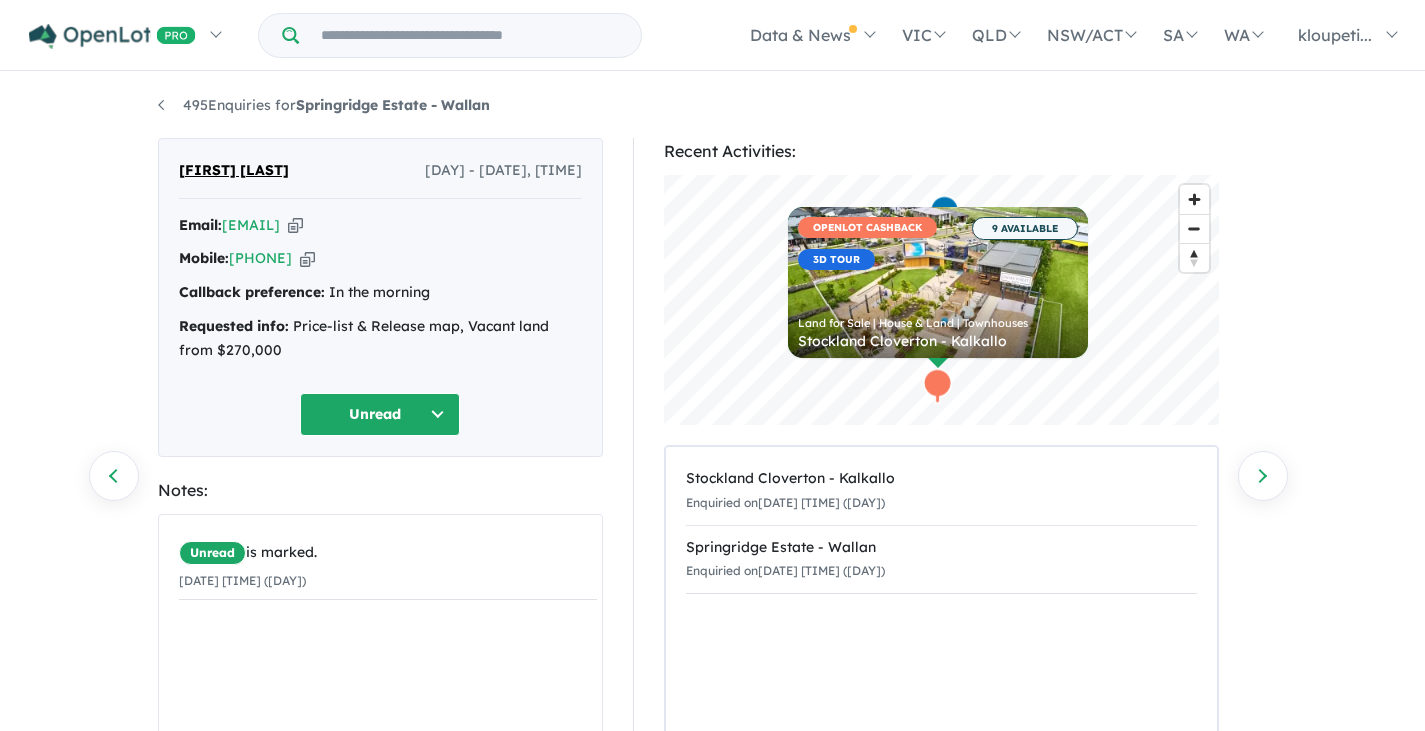 click on "495  Enquiries for  Springridge Estate - Wallan   Previous enquiry Next enquiry Mrudul Gadda Sat - 05/07/2025, 9:33pm Email:  robreturns07@gmail.com Copied! Mobile:  +61 478 941 741 Copied! Callback preference:   In the morning Requested info:   Price-list & Release map, Vacant land from $270,000 Unread Notes: Unread  is marked. 05/07/2025 9:33pm (Saturday) By  Karla Loupetis Add Recent Activities: © Mapbox   © OpenStreetMap   Improve this map
OPENLOT CASHBACK 3D TOUR
9 AVAILABLE
Land for Sale | House & Land | Townhouses
Stockland Cloverton - Kalkallo
Stockland Cloverton - Kalkallo Enquiried on  05/07/2025 9:44pm (Saturday) Springridge Estate - Wallan Enquiried on  05/07/2025 9:33pm (Saturday)" at bounding box center [712, 403] 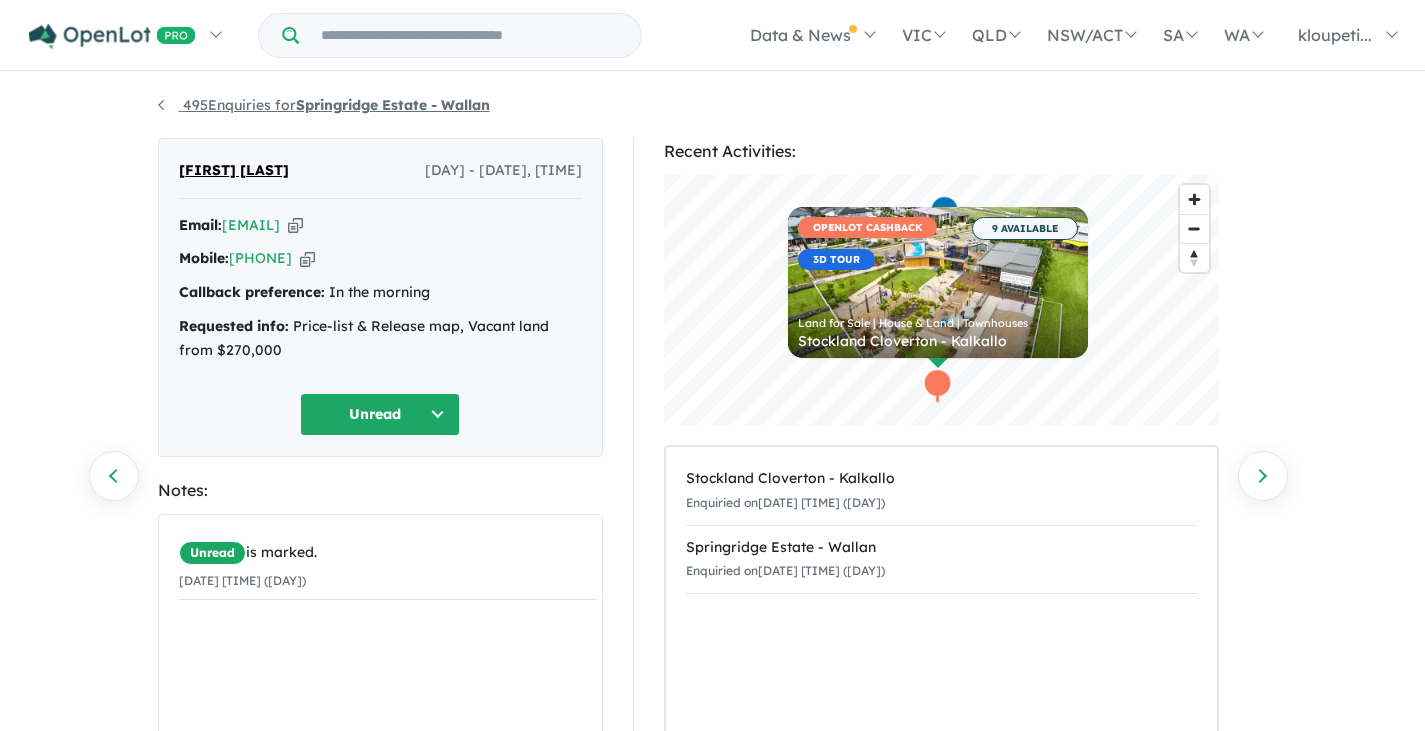 click on "495  Enquiries for  Springridge Estate - Wallan" at bounding box center [324, 105] 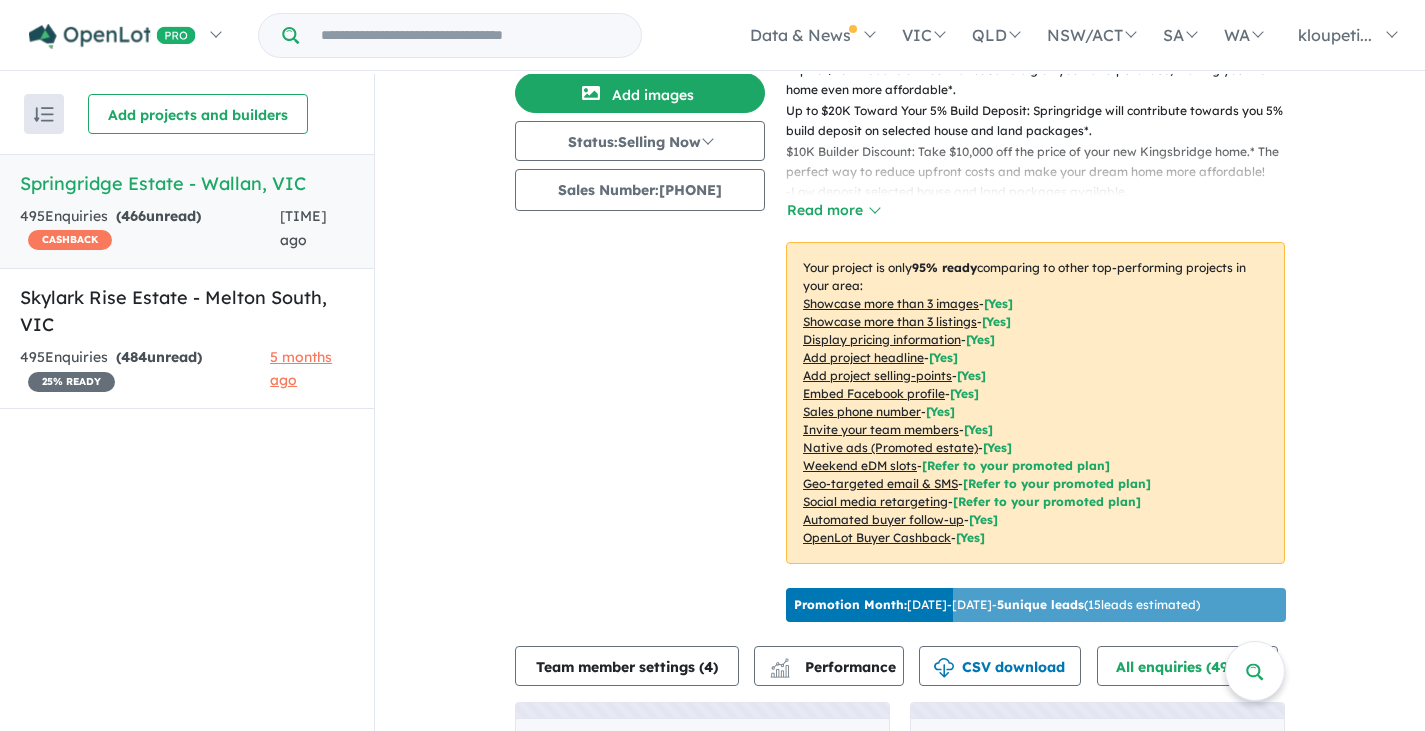 scroll, scrollTop: 432, scrollLeft: 0, axis: vertical 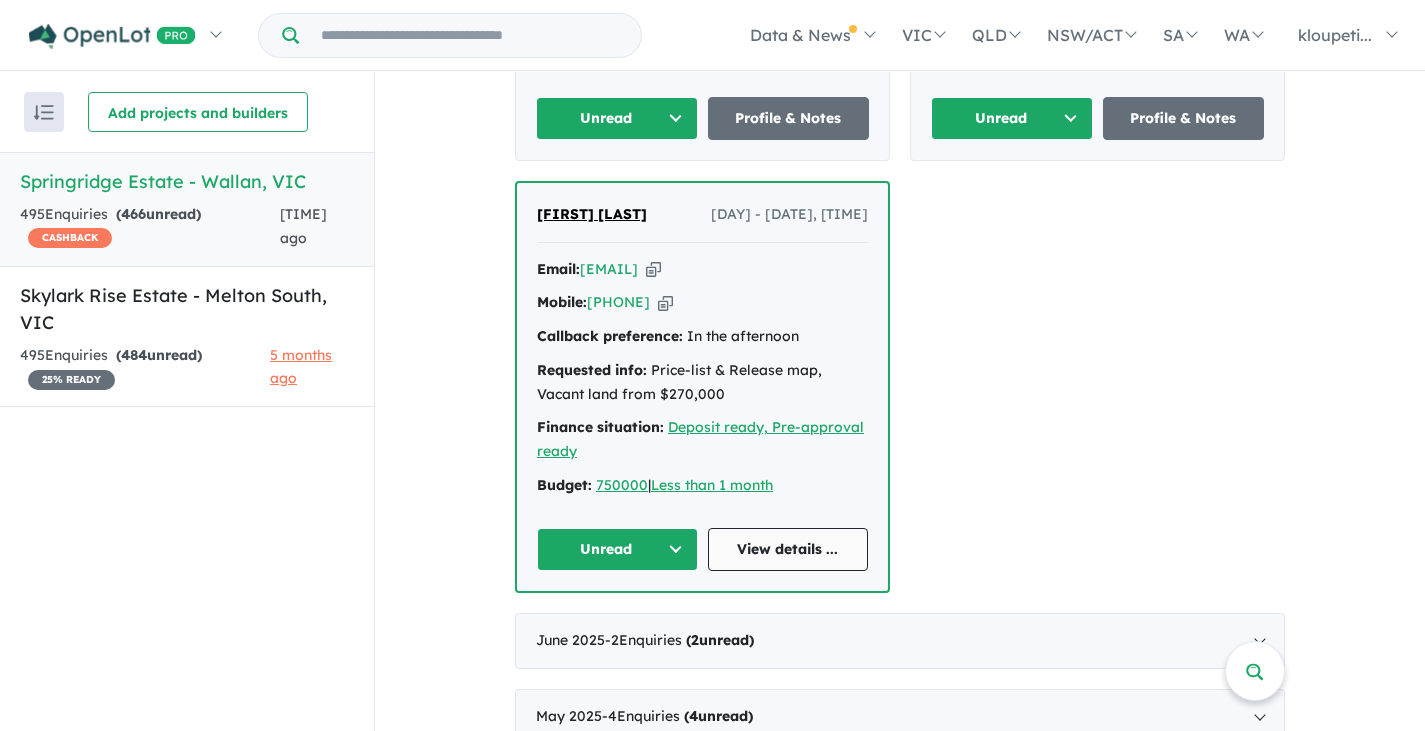 click on "View details ..." at bounding box center [788, 549] 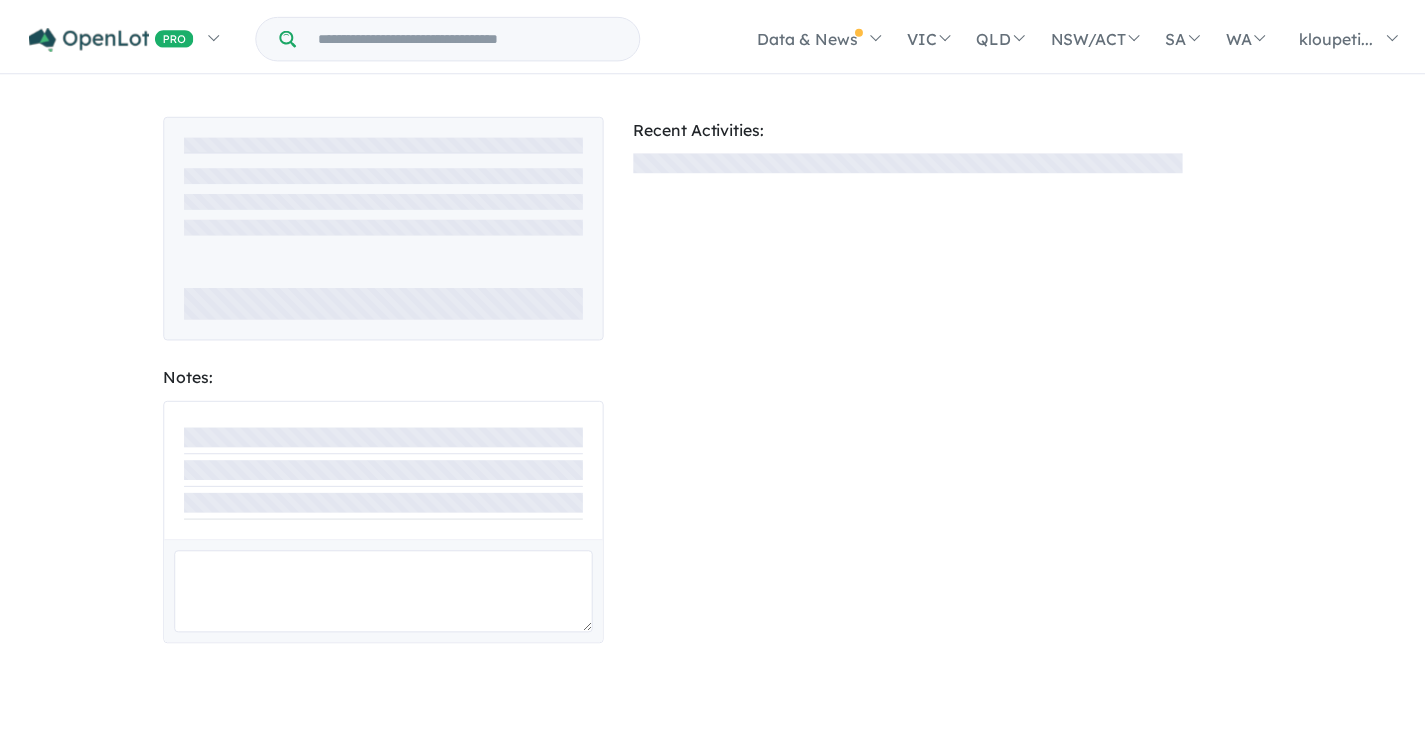 scroll, scrollTop: 0, scrollLeft: 0, axis: both 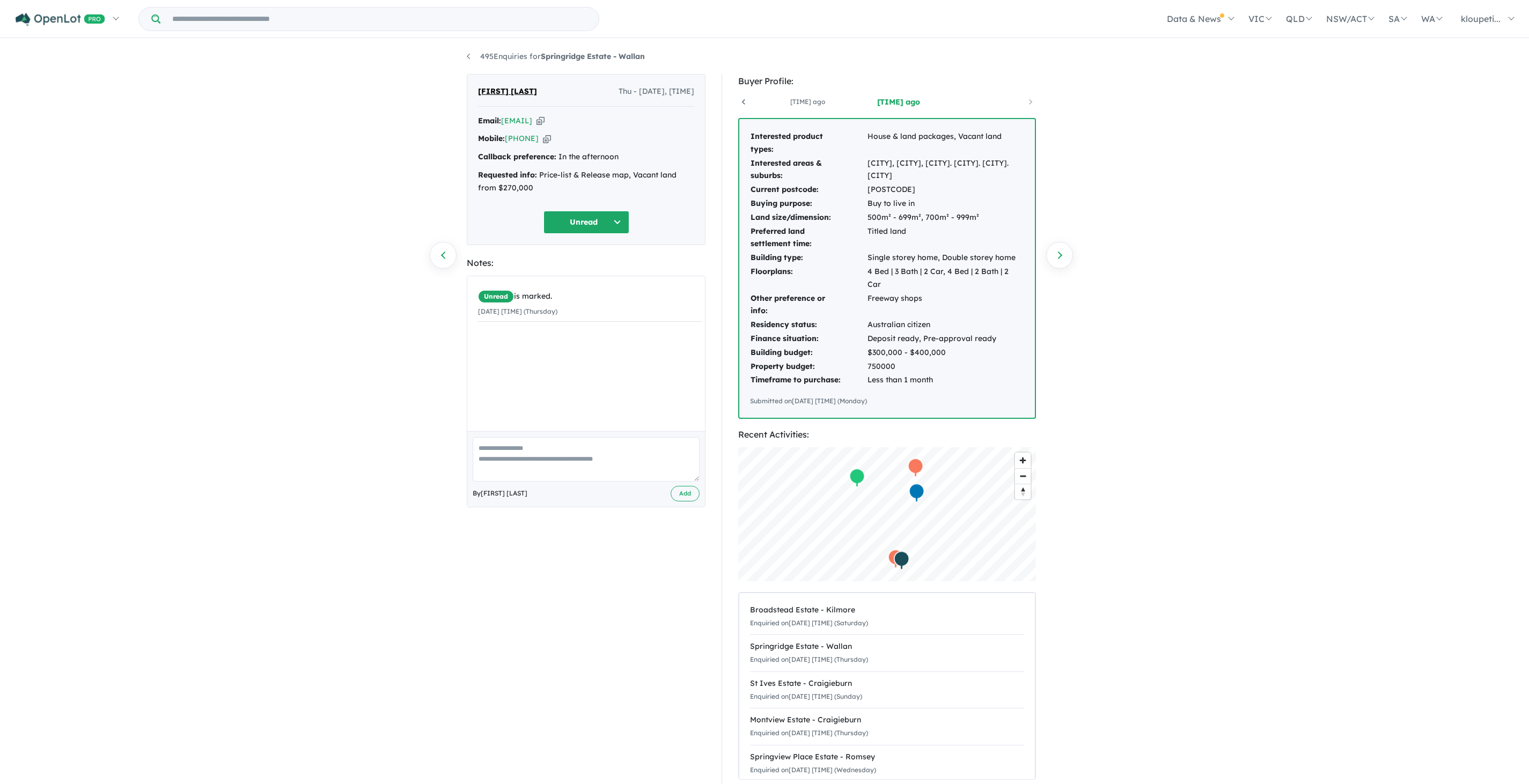 click on "495 Enquiries for Springridge Estate - Wallan Previous enquiry Next enquiry [FIRST] [LAST] Thu - [DATE], [TIME] Email: [EMAIL] Copied! Mobile: [PHONE] Copied! Callback preference: In the afternoon Requested info: Price-list & Release map, Vacant land from $270,000 Unread Notes: Unread is marked. [DATE] [TIME] (Thursday) By [FIRST] [LAST] Add Buyer Profile: [TIME] ago [TIME] ago [TIME] ago [TIME] ago [TIME] ago Interested product types: House & land packages, Vacant land Interested areas & suburbs: Craigieburn greenvale MERNDA. Wollert. south Morang. Mickleham Current postcode: [POSTCODE] Buying purpose: Buy to live in Land size/dimension: 500m² - 699m², 700m² - 999m² Preferred land settlement time: Titled land Building type: Single storey home, Double storey home Floorplans: 4 Bed | 3 Bath | 2 Car, 4 Bed | 2 Bath | 2 Car Other preference or info: Freeway shops Residency status: Australian citizen Finance situation: Deposit ready, Pre-approval ready 750000" at bounding box center (764, 412) 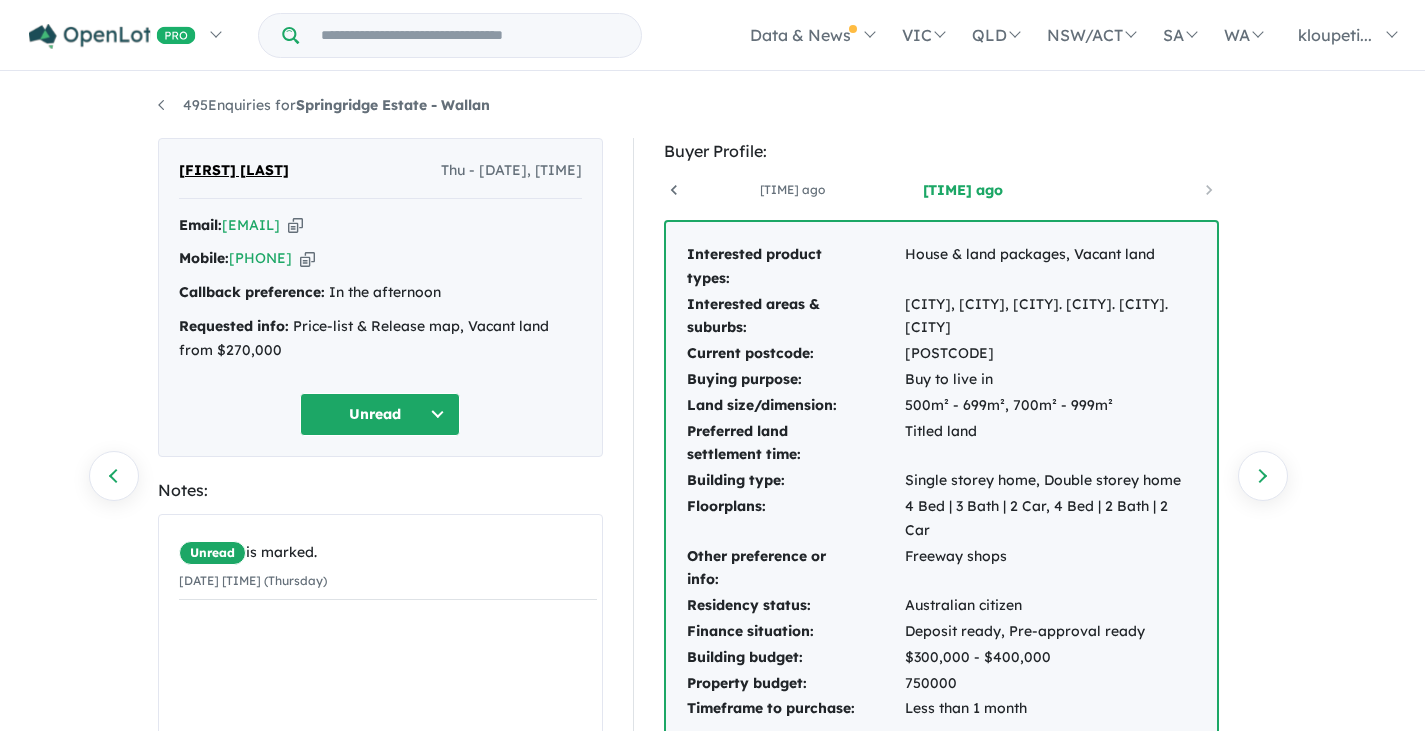 scroll, scrollTop: 0, scrollLeft: 489, axis: horizontal 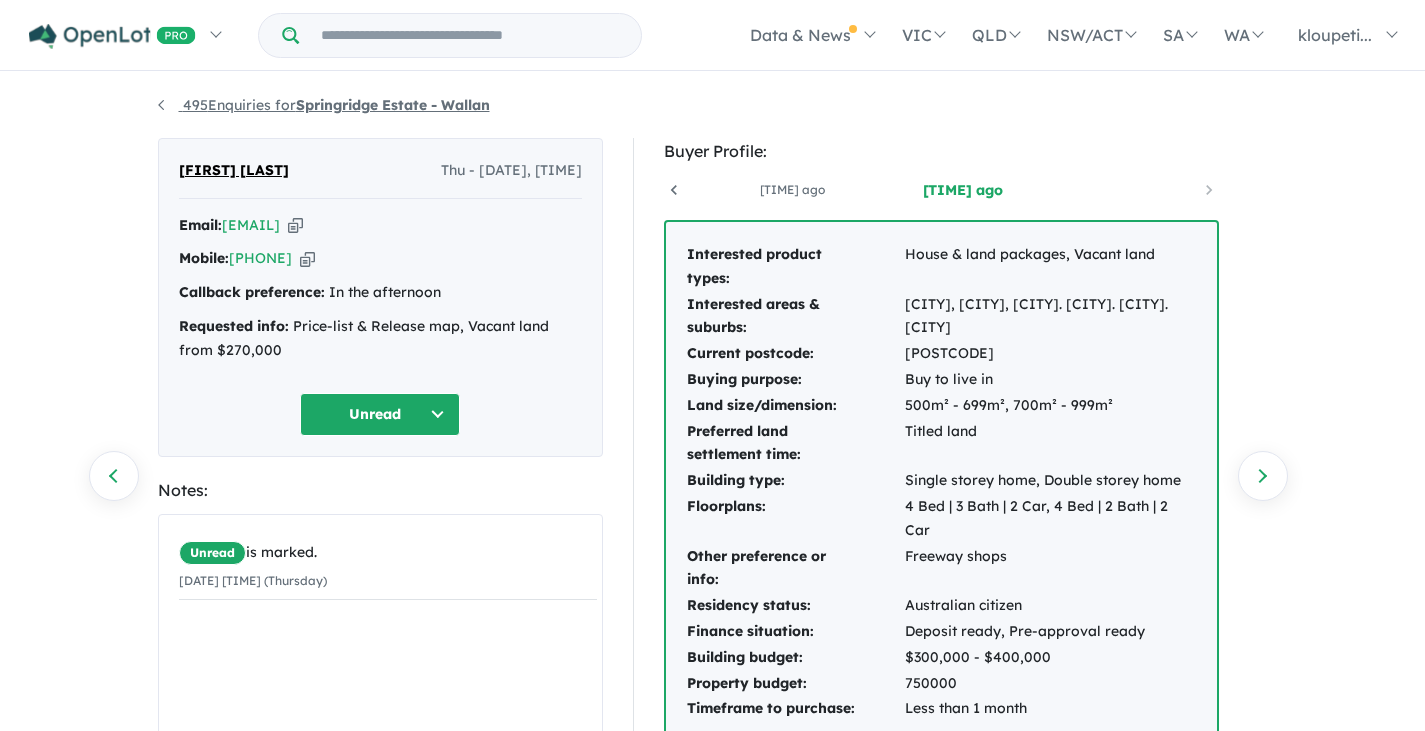 click on "495  Enquiries for  Springridge Estate - Wallan" at bounding box center (324, 105) 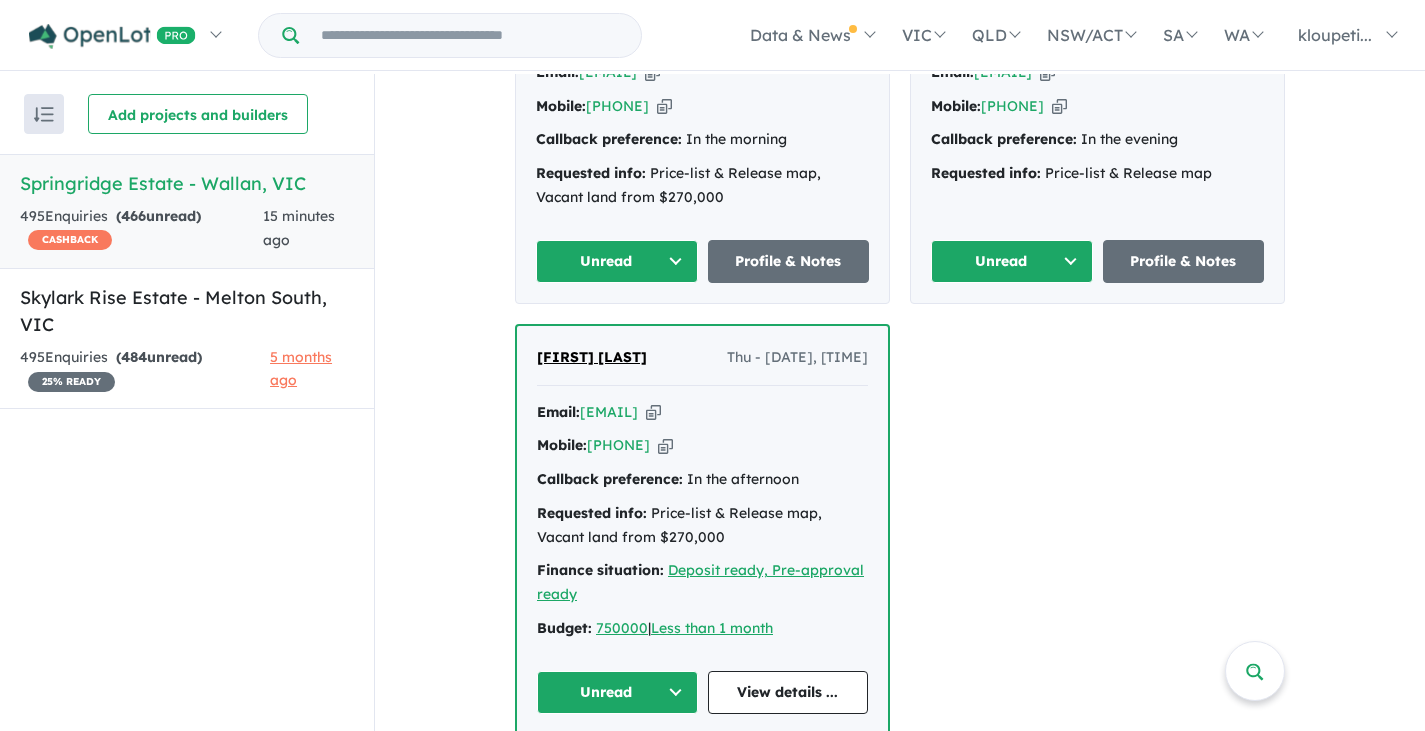 scroll, scrollTop: 1400, scrollLeft: 0, axis: vertical 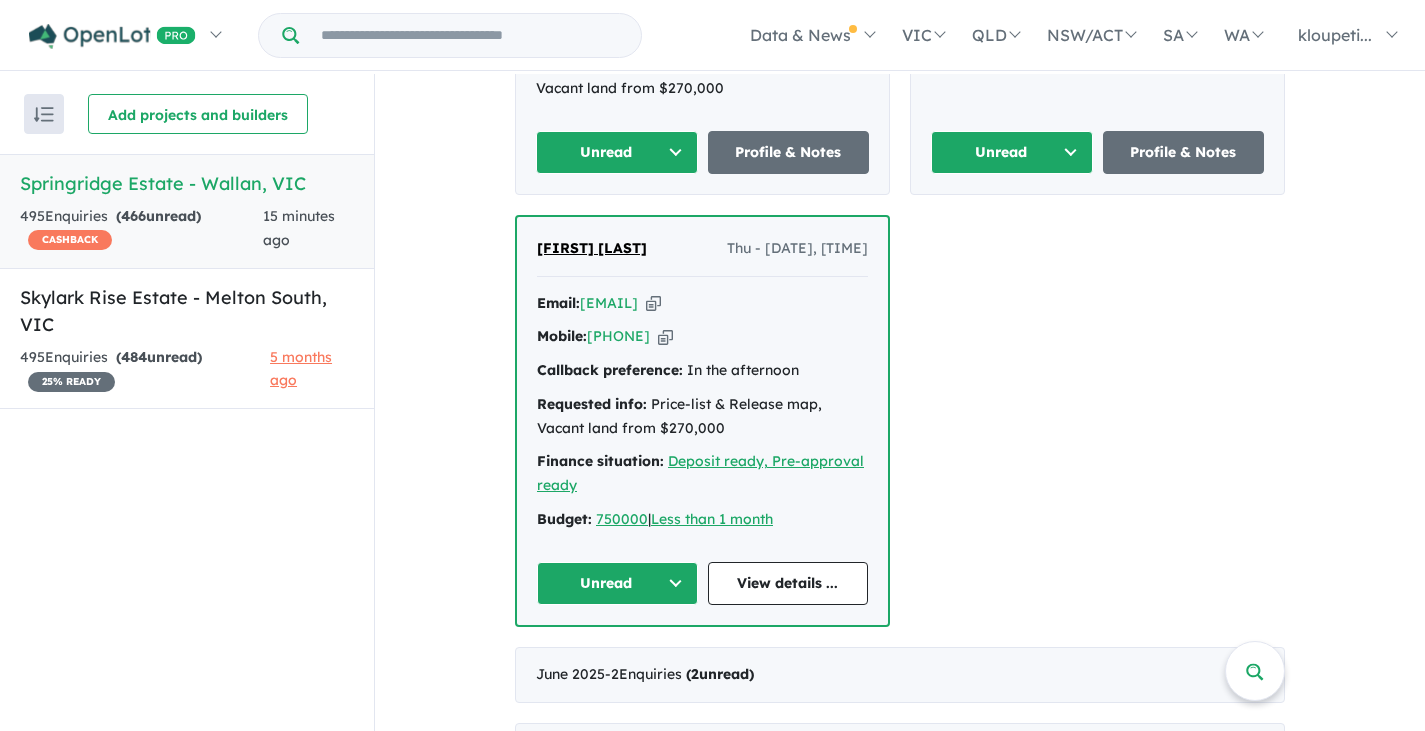 click on "[FIRST] [LAST] Thu - [DATE], [TIME] Email: [EMAIL] Copied! Mobile: [PHONE] Copied! Callback preference: In the afternoon Requested info: Price-list & Release map, Vacant land from $270,000 Finance situation: Deposit ready, Pre-approval ready Budget: 750000 | Less than 1 month Unread View details ..." at bounding box center (702, 421) 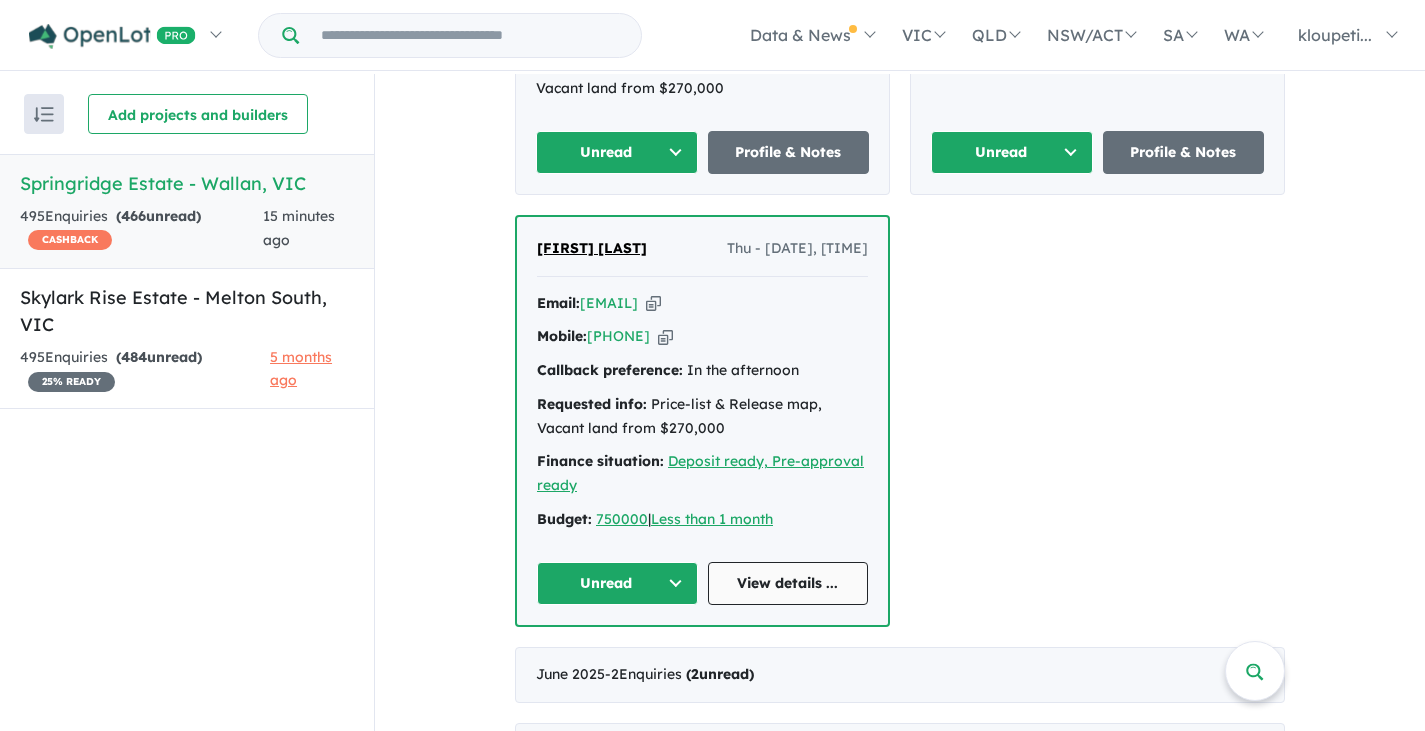 click on "View details ..." at bounding box center [788, 583] 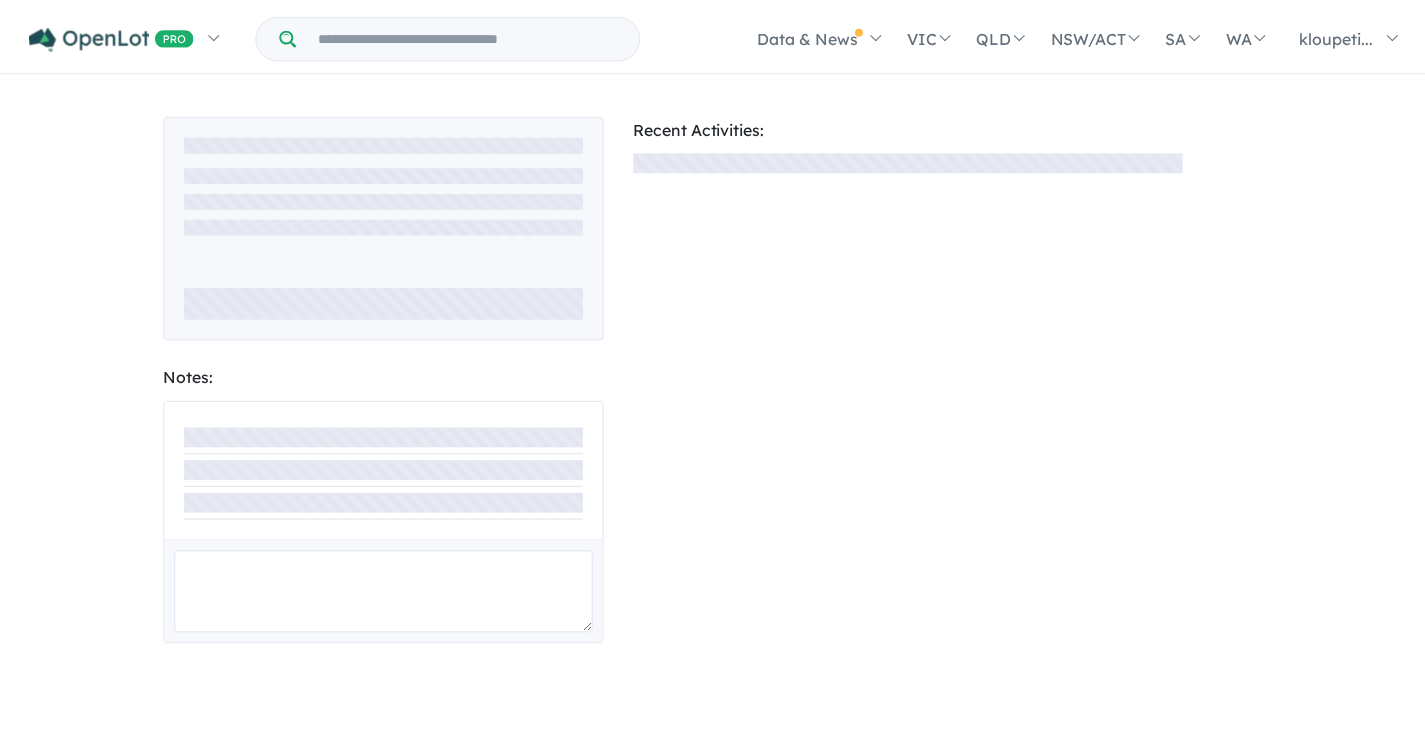 scroll, scrollTop: 0, scrollLeft: 0, axis: both 